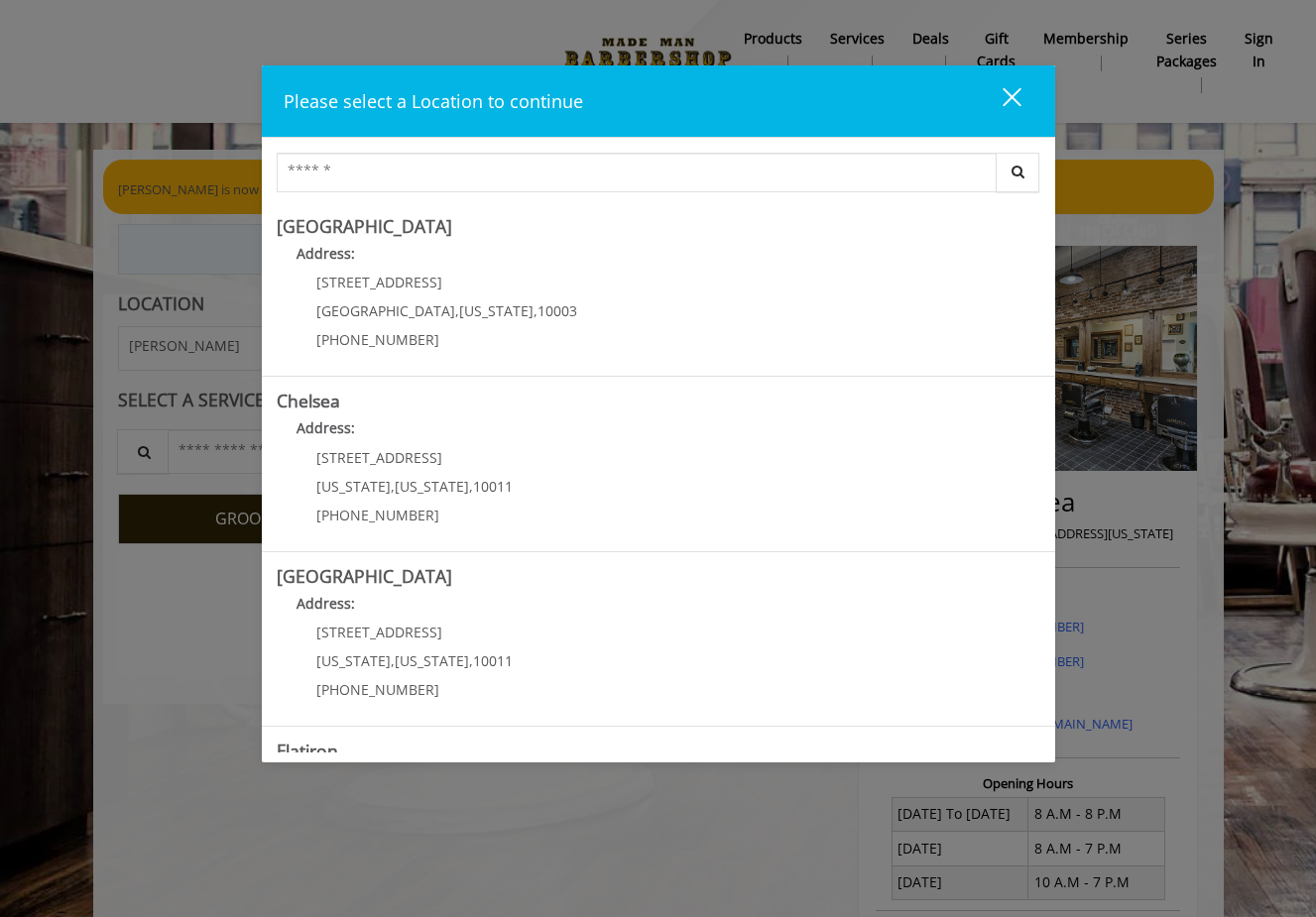 scroll, scrollTop: 0, scrollLeft: 0, axis: both 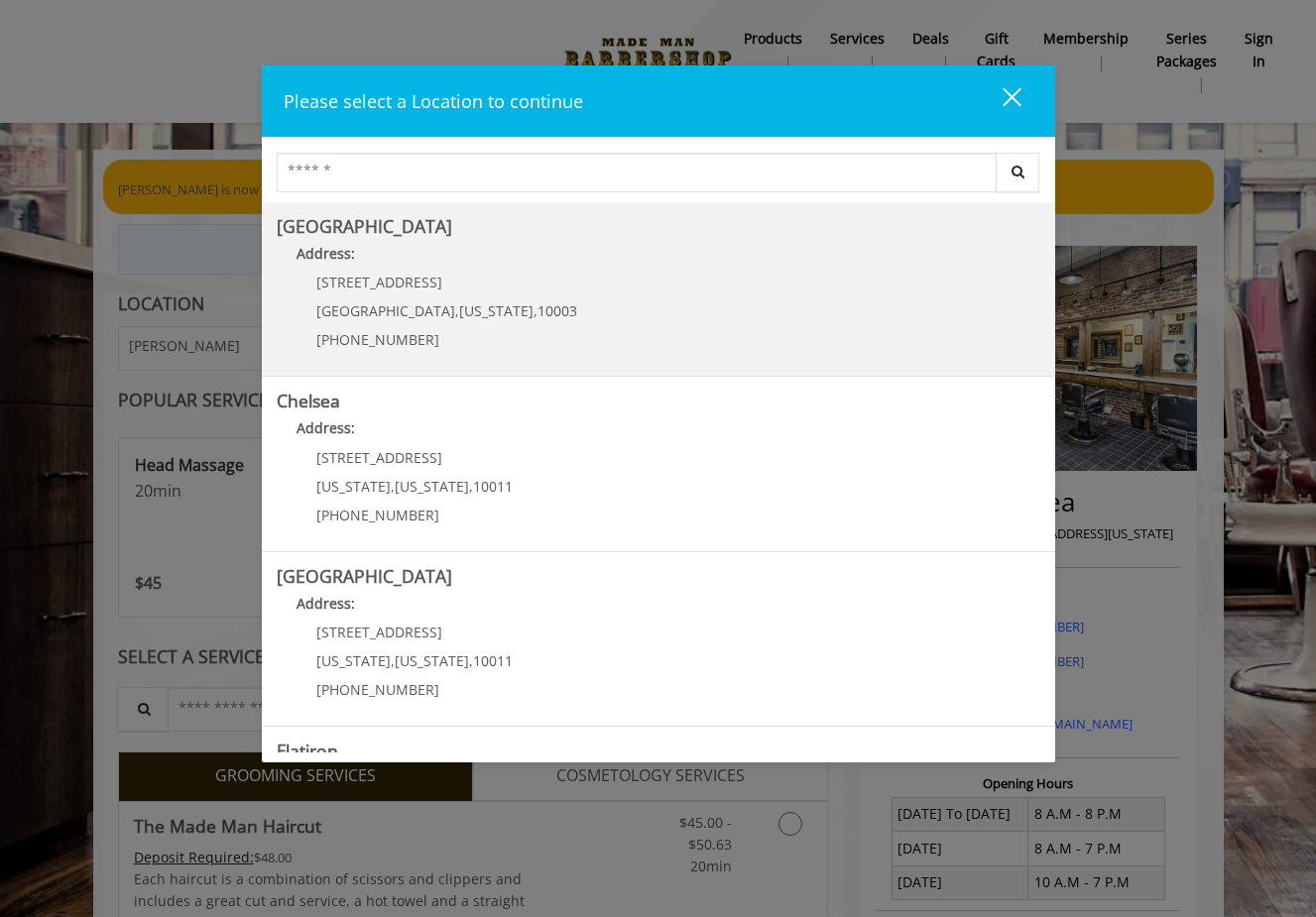 click on "60 E 8th St" at bounding box center [446, 282] 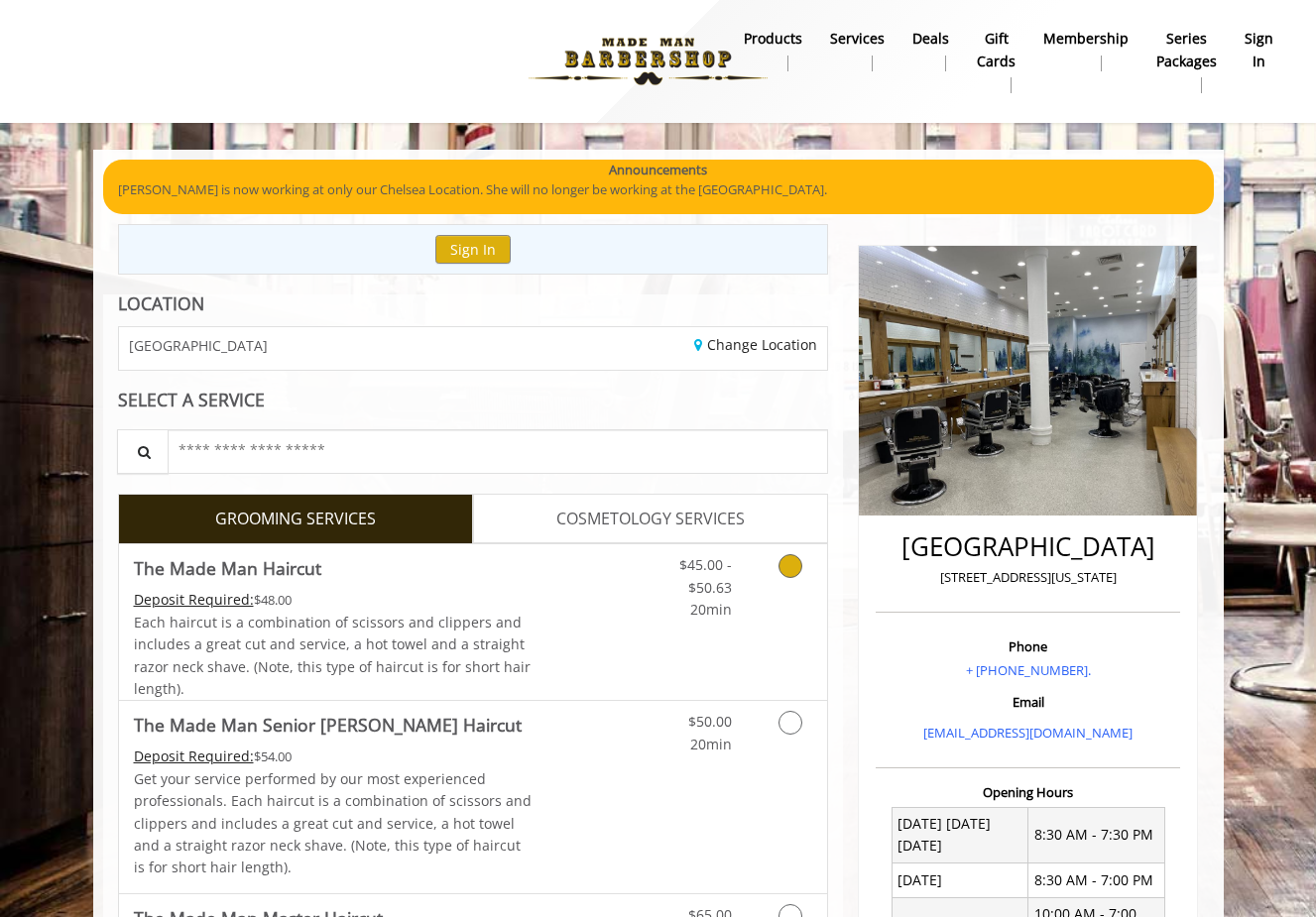 scroll, scrollTop: 0, scrollLeft: 0, axis: both 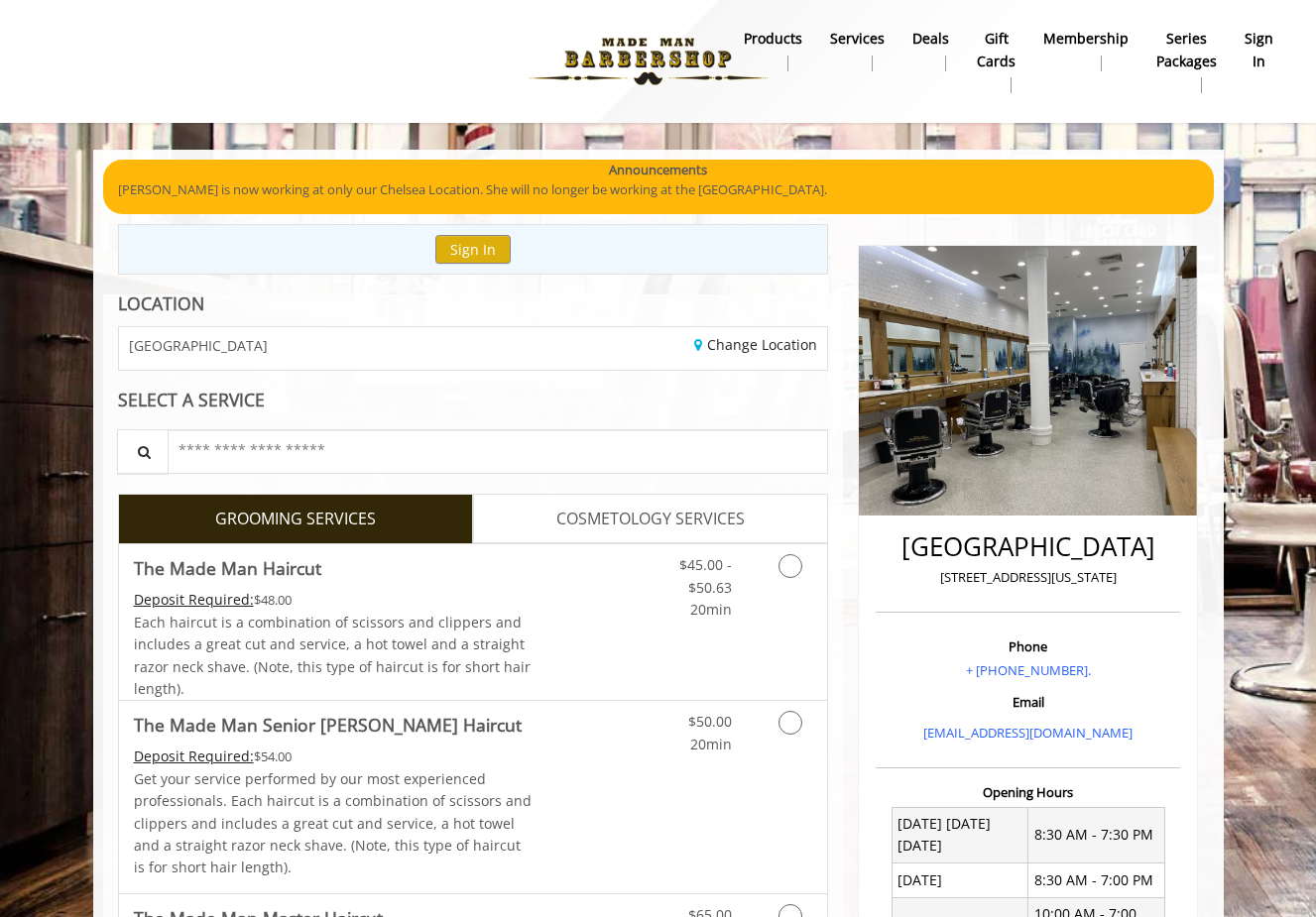click on "COSMETOLOGY SERVICES" at bounding box center [651, 519] 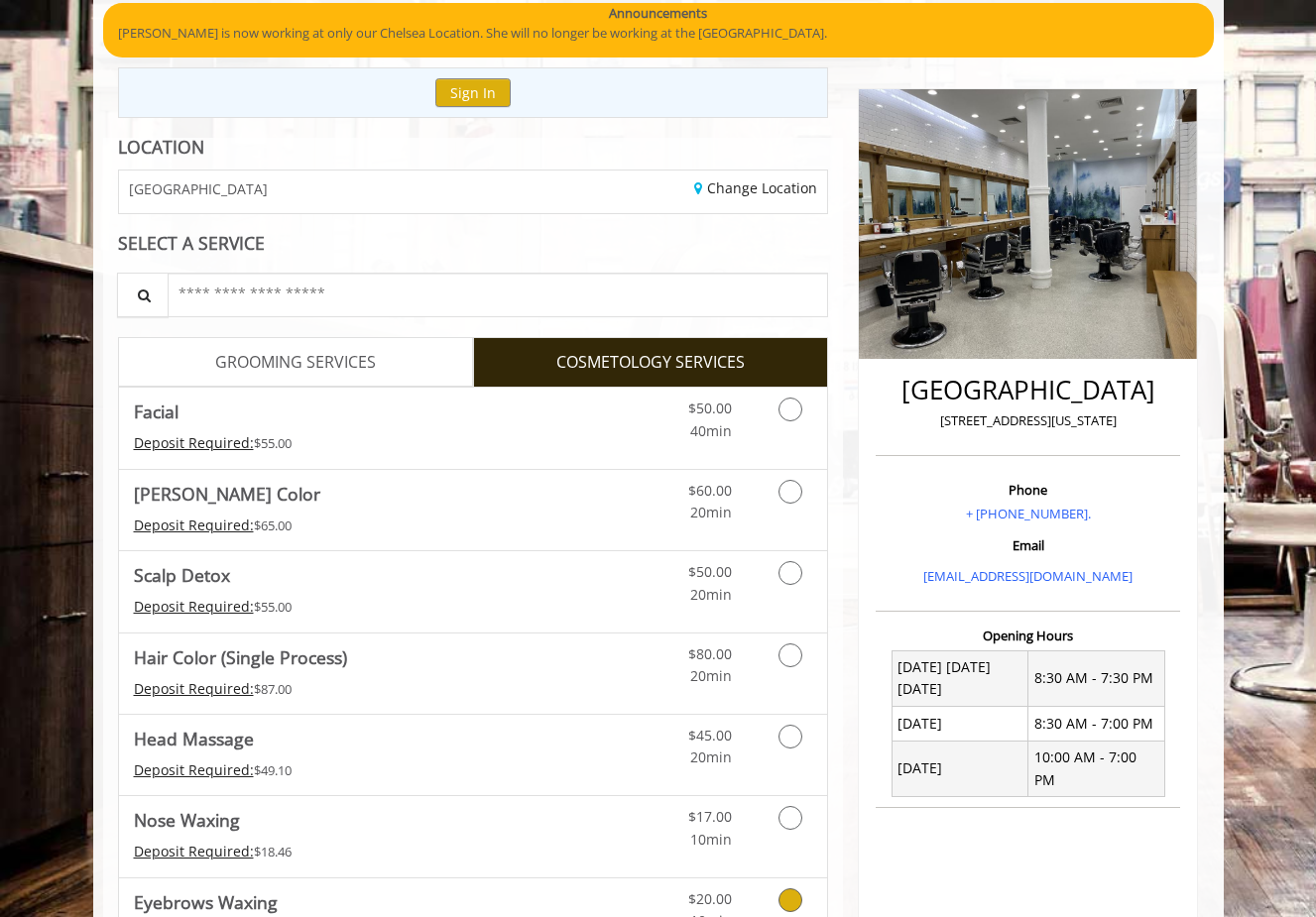 scroll, scrollTop: 94, scrollLeft: 0, axis: vertical 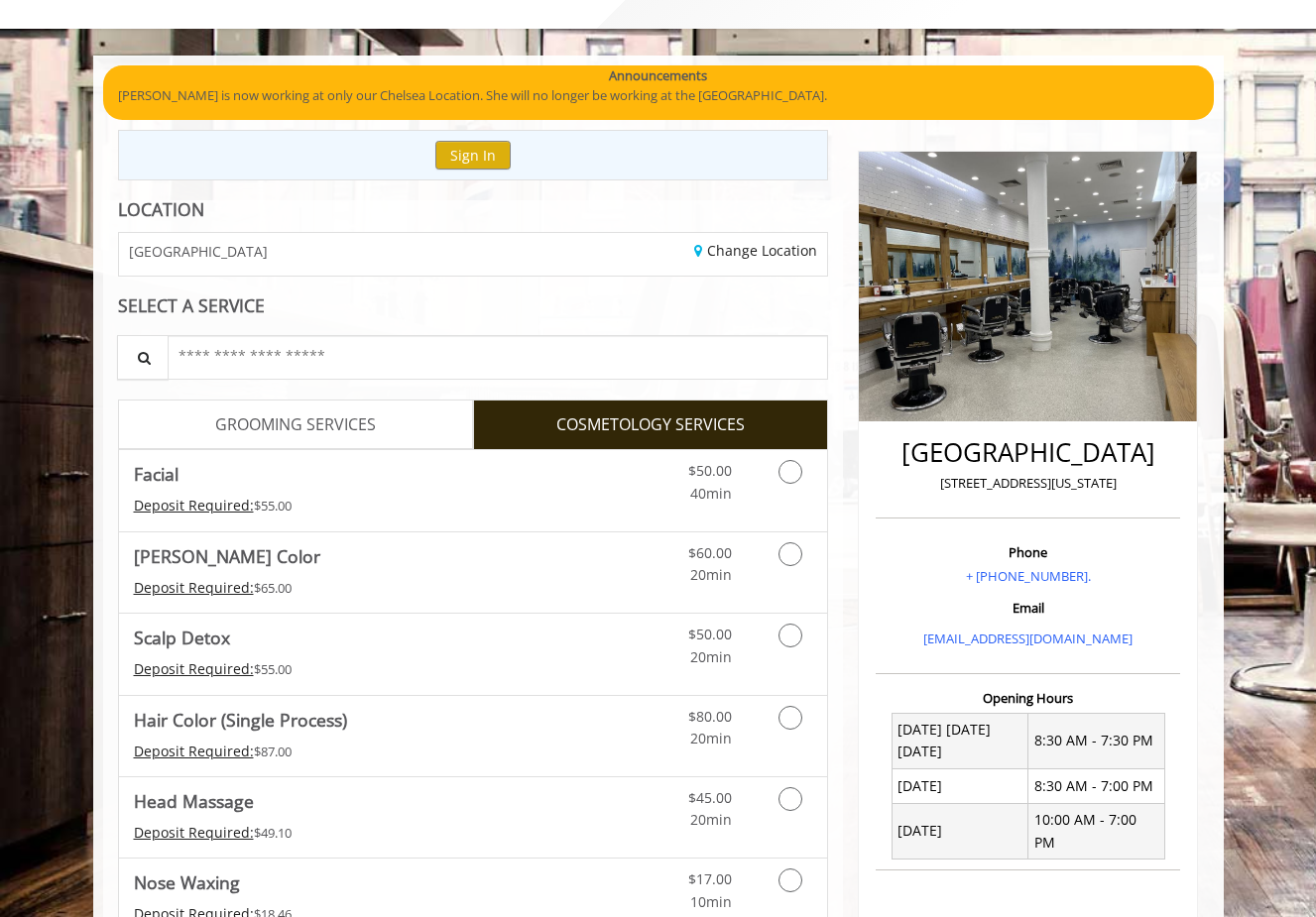 click on "GROOMING SERVICES" at bounding box center (296, 425) 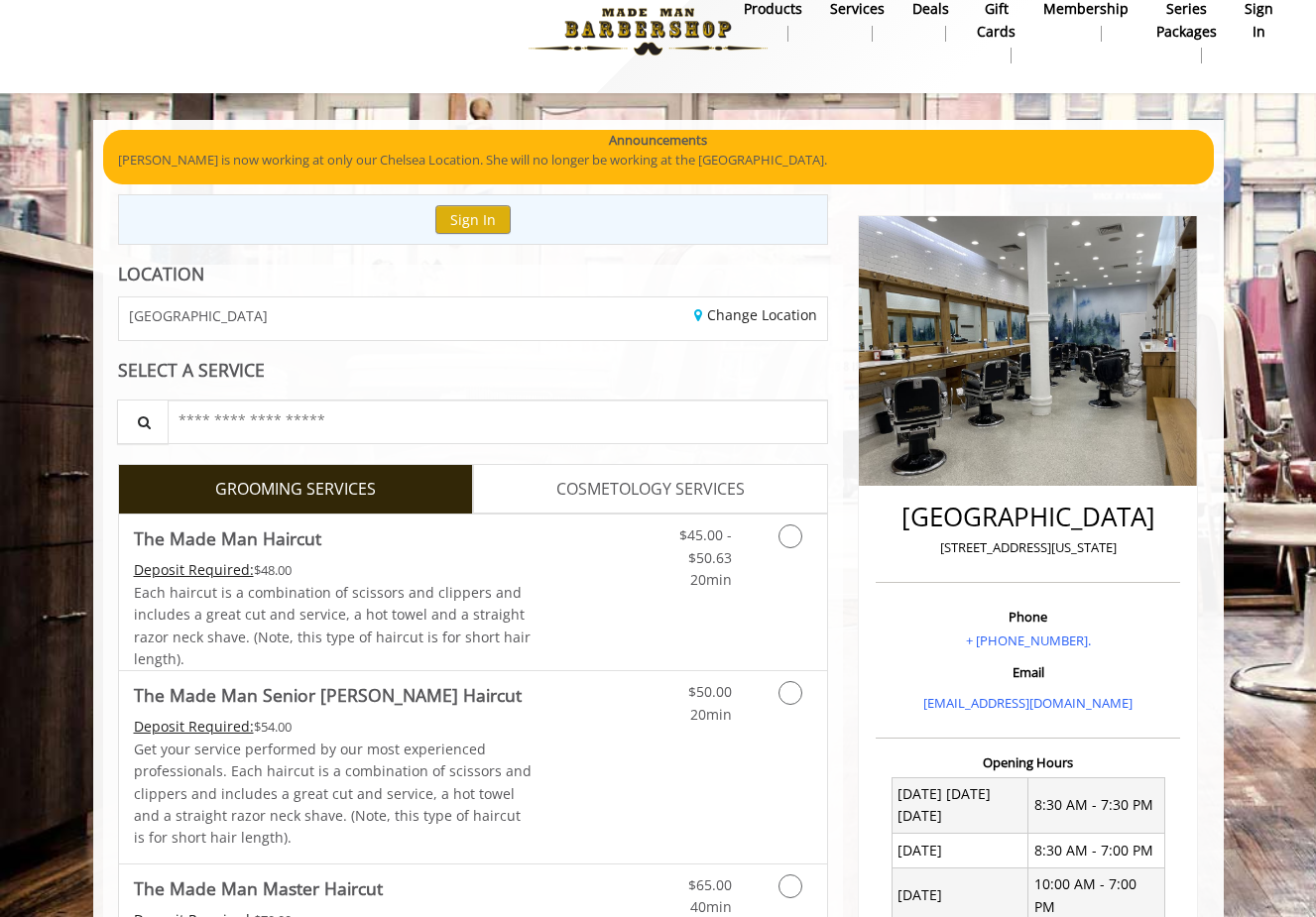 scroll, scrollTop: 53, scrollLeft: 0, axis: vertical 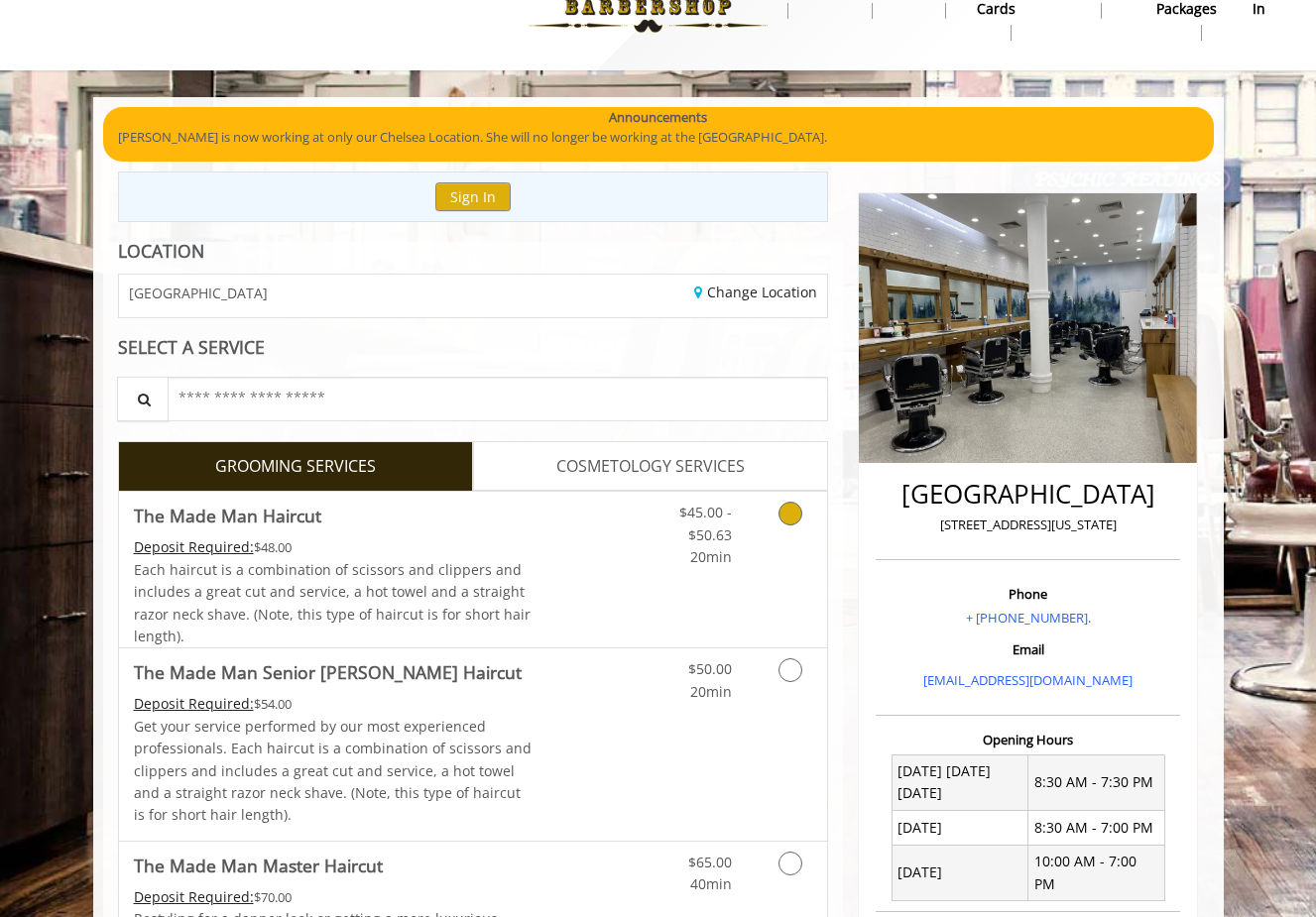 click at bounding box center [786, 529] 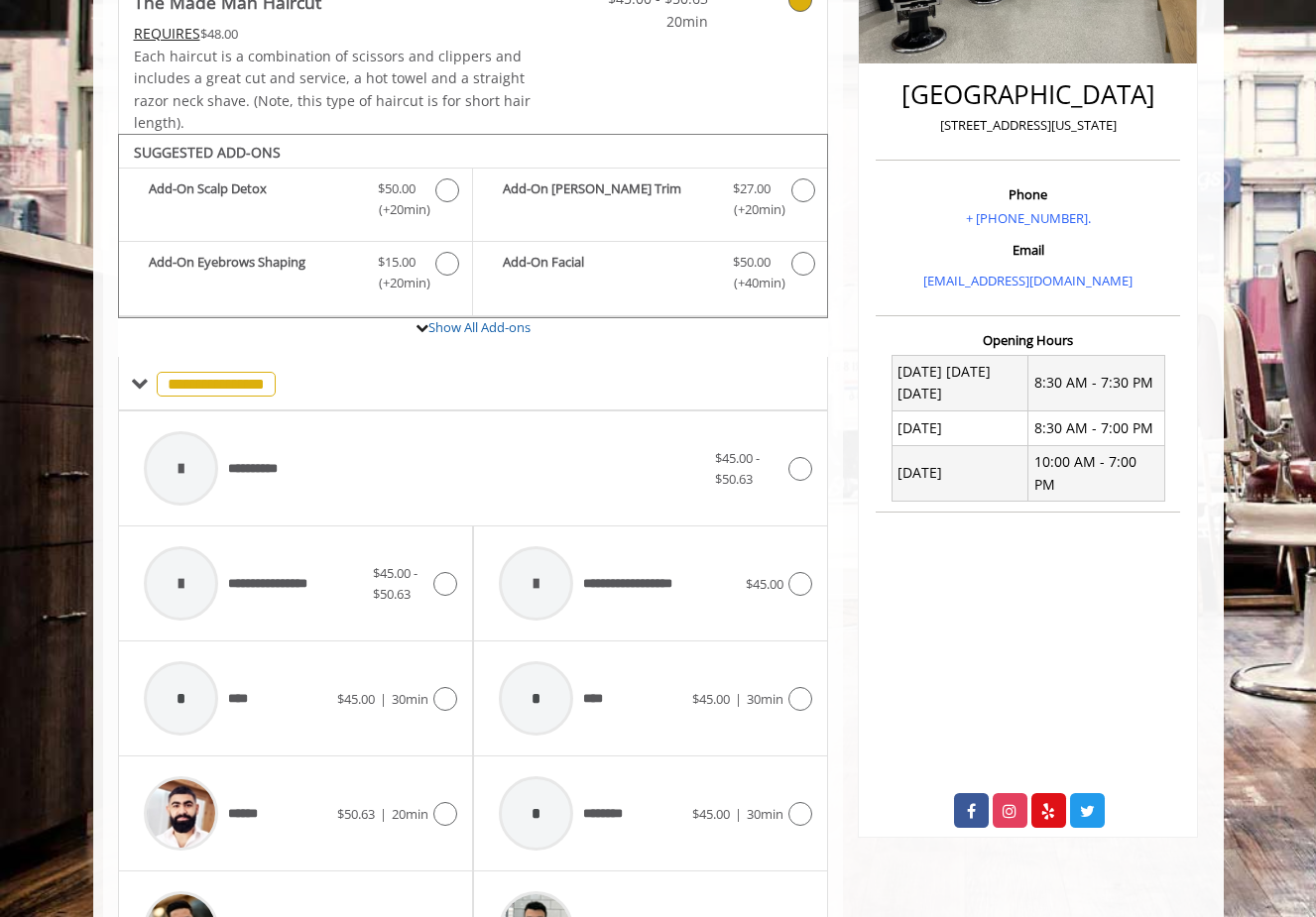 scroll, scrollTop: 581, scrollLeft: 0, axis: vertical 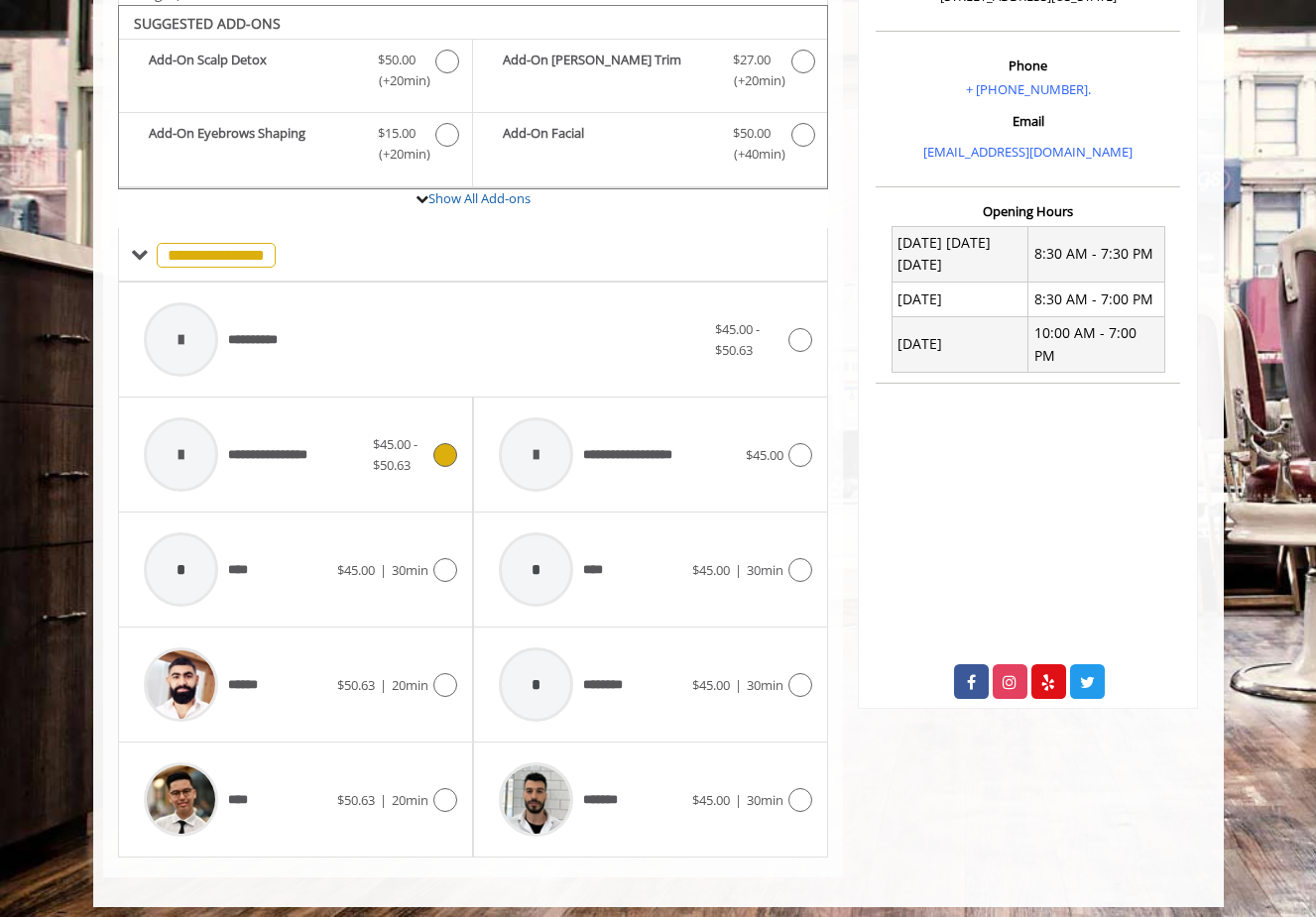 click at bounding box center [445, 455] 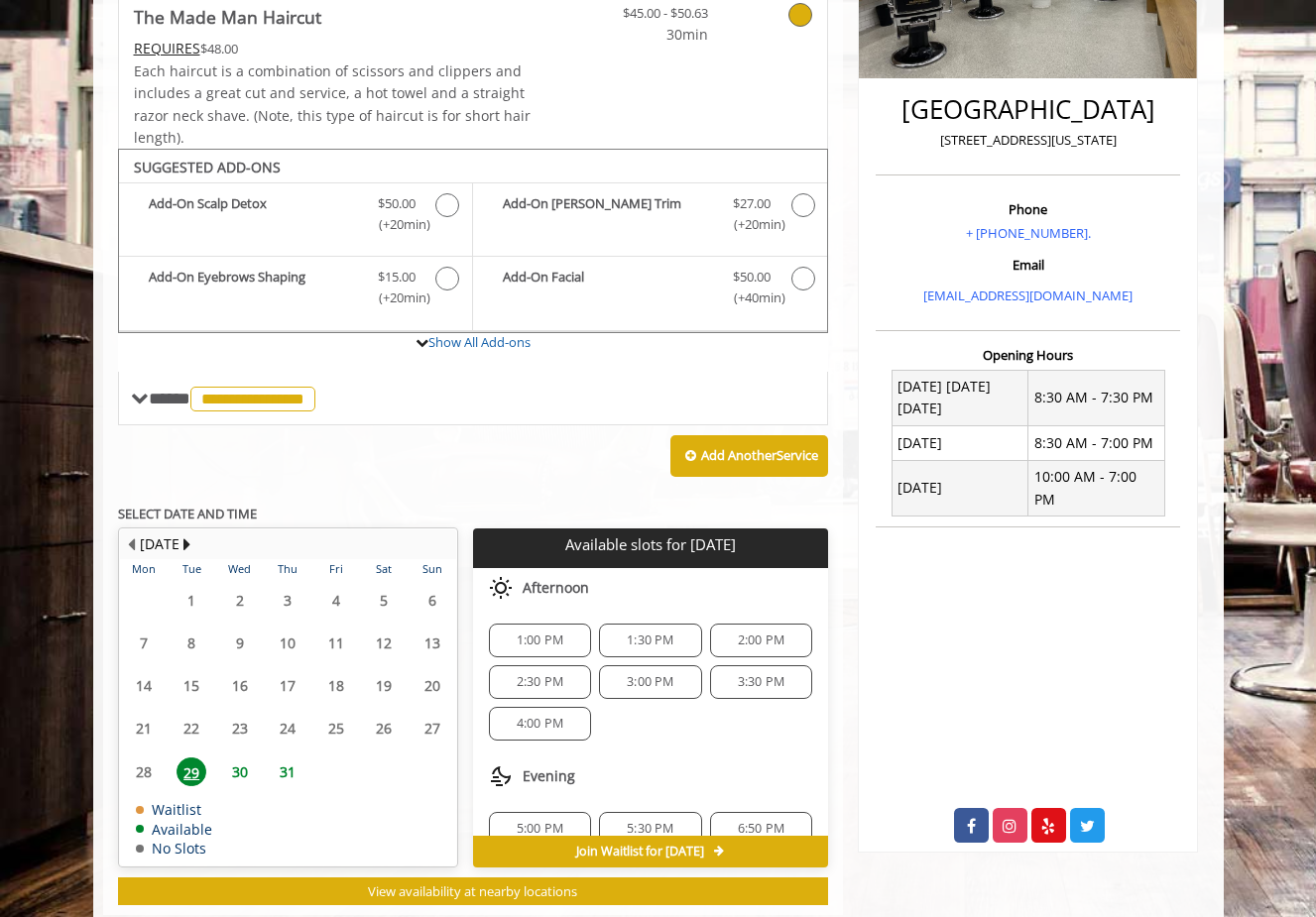 scroll, scrollTop: 475, scrollLeft: 0, axis: vertical 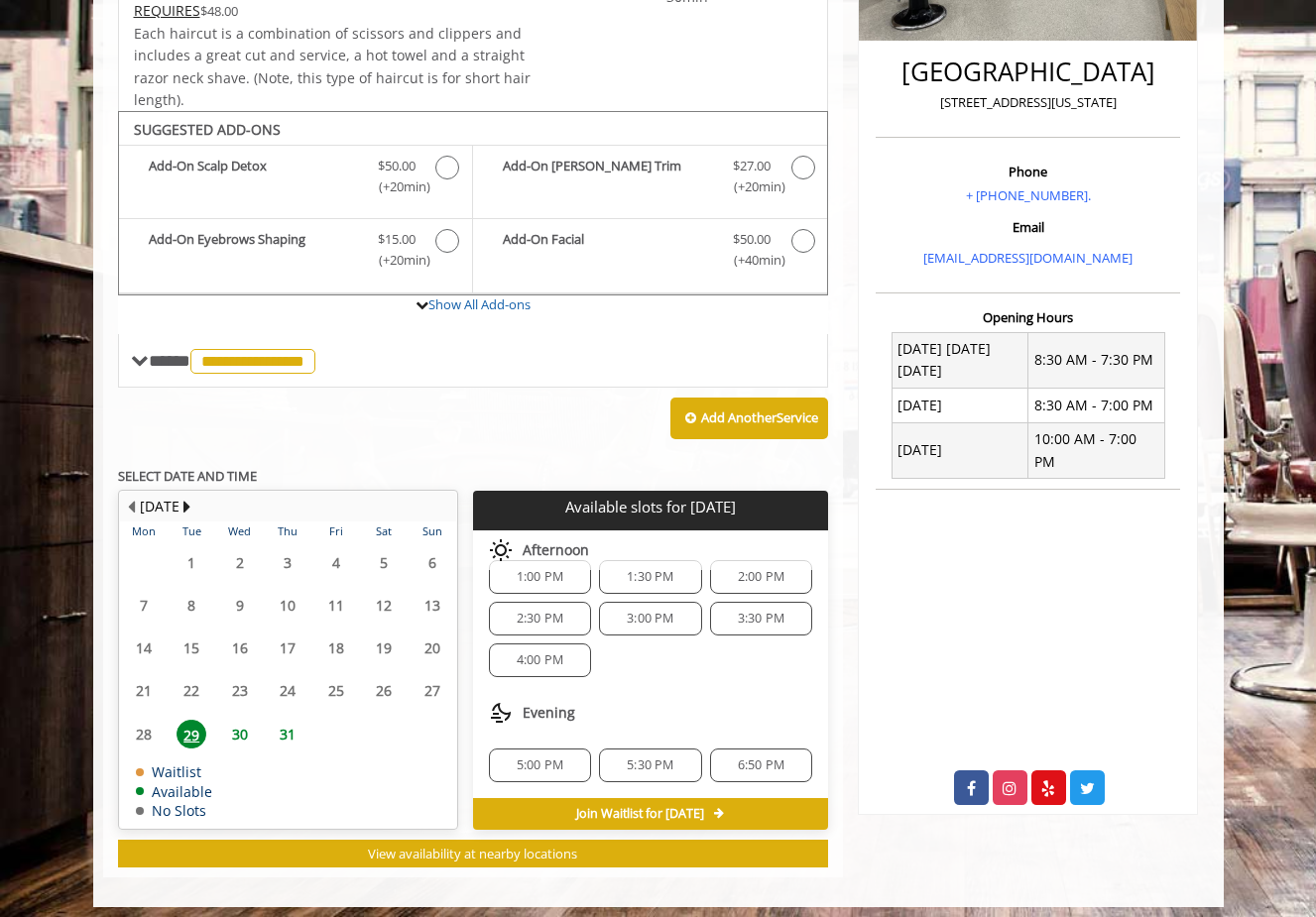 click on "6:50 PM" 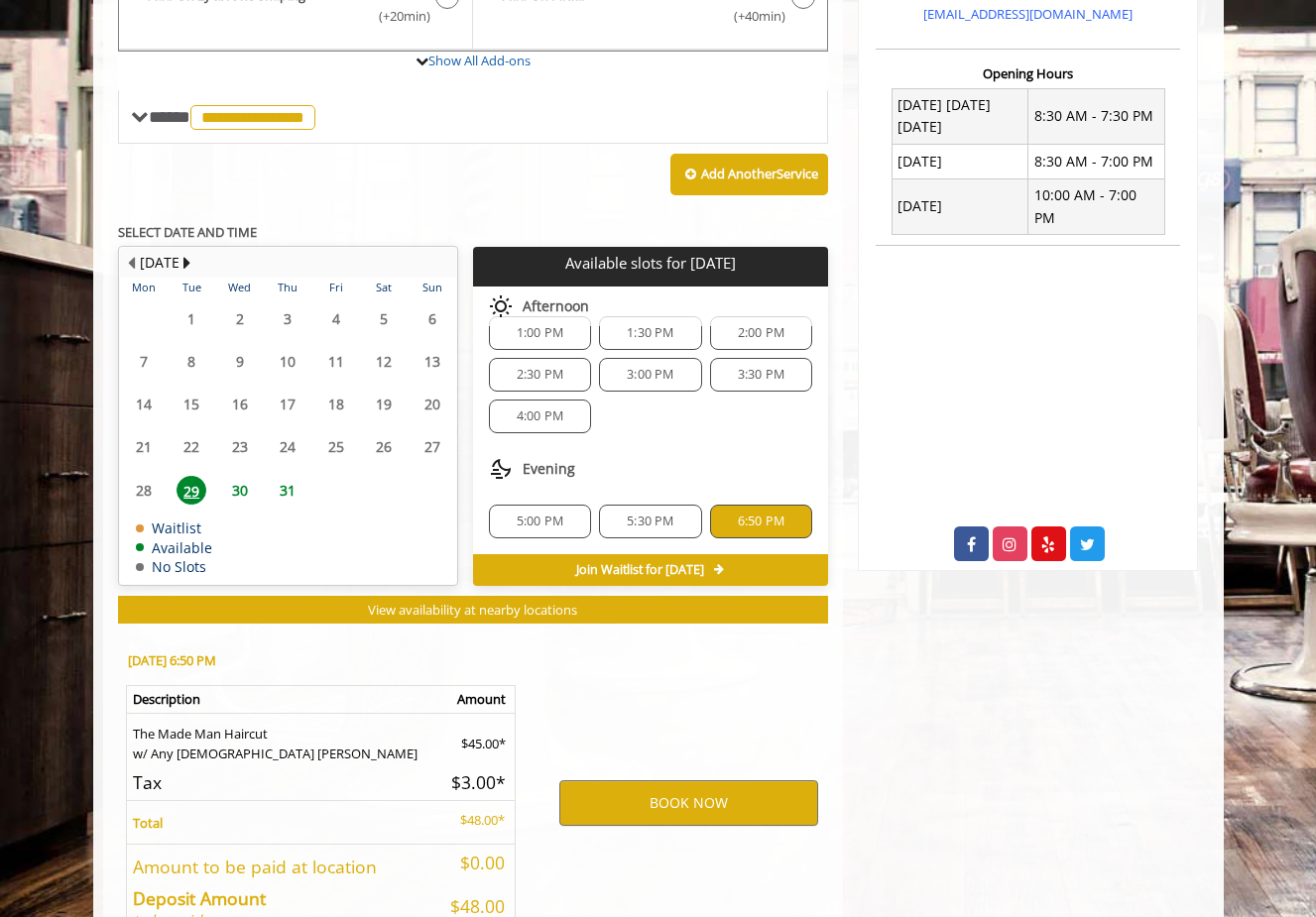 scroll, scrollTop: 828, scrollLeft: 0, axis: vertical 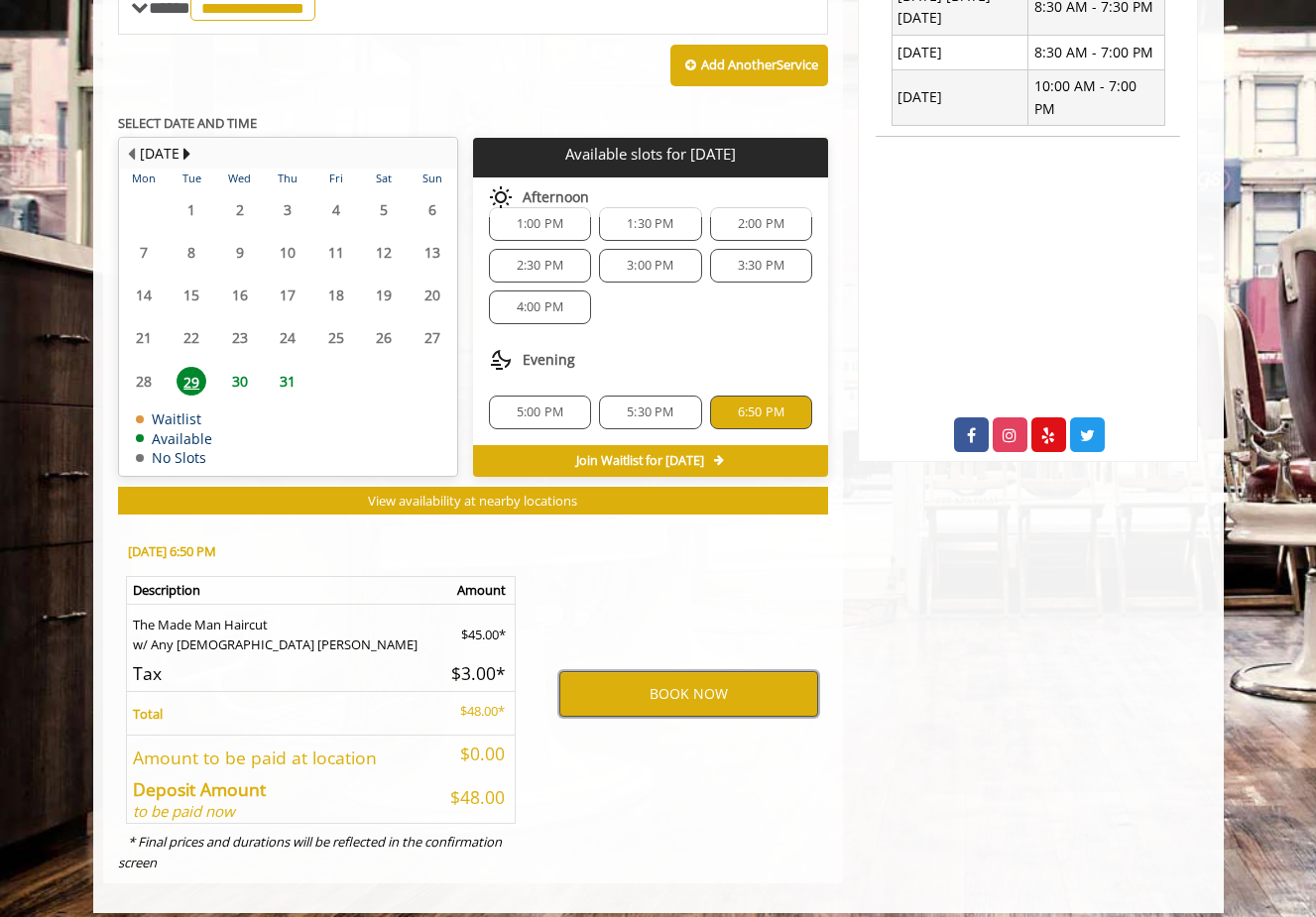 click on "BOOK NOW" at bounding box center (688, 694) 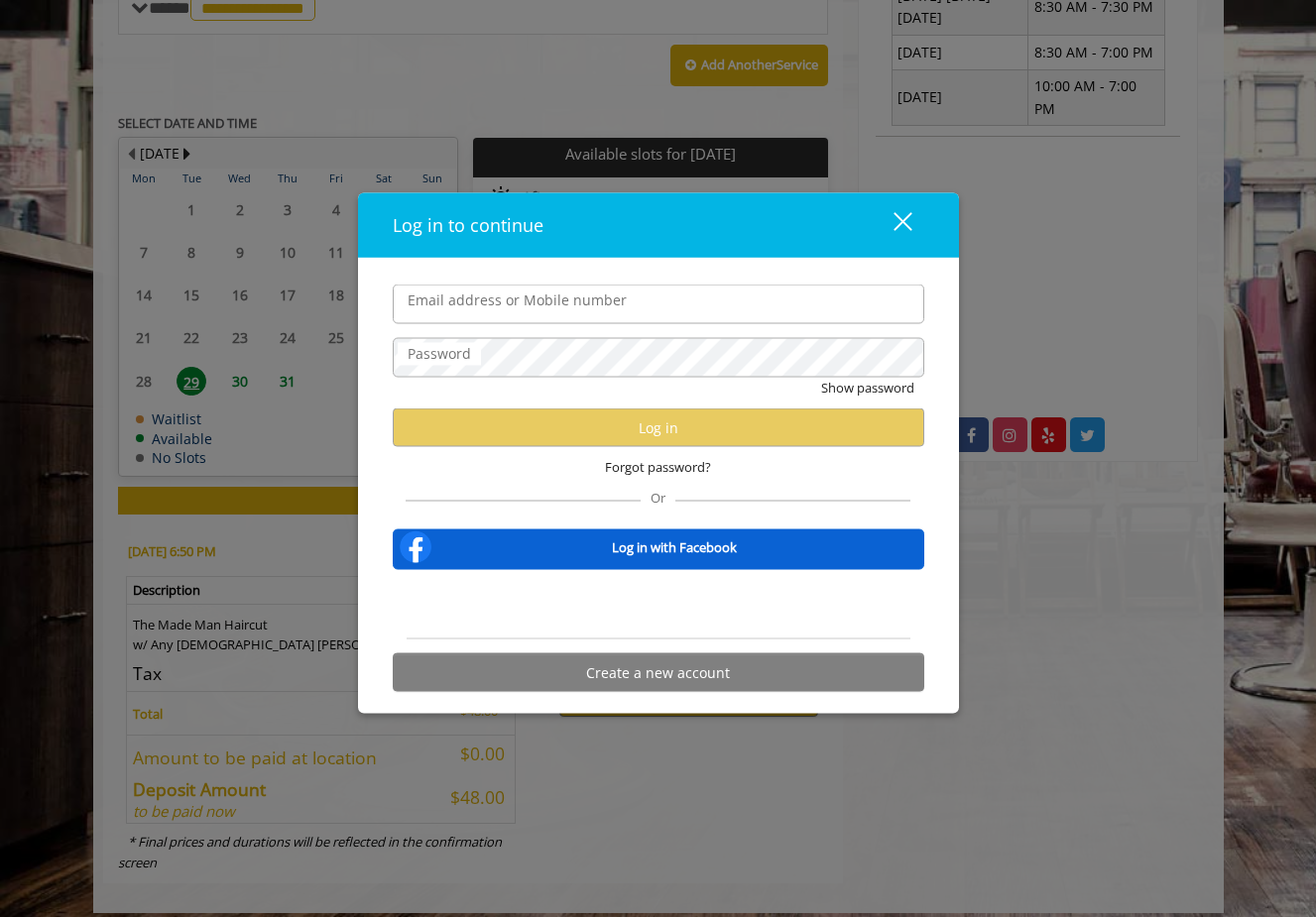drag, startPoint x: 1284, startPoint y: 25, endPoint x: 906, endPoint y: 217, distance: 423.96698 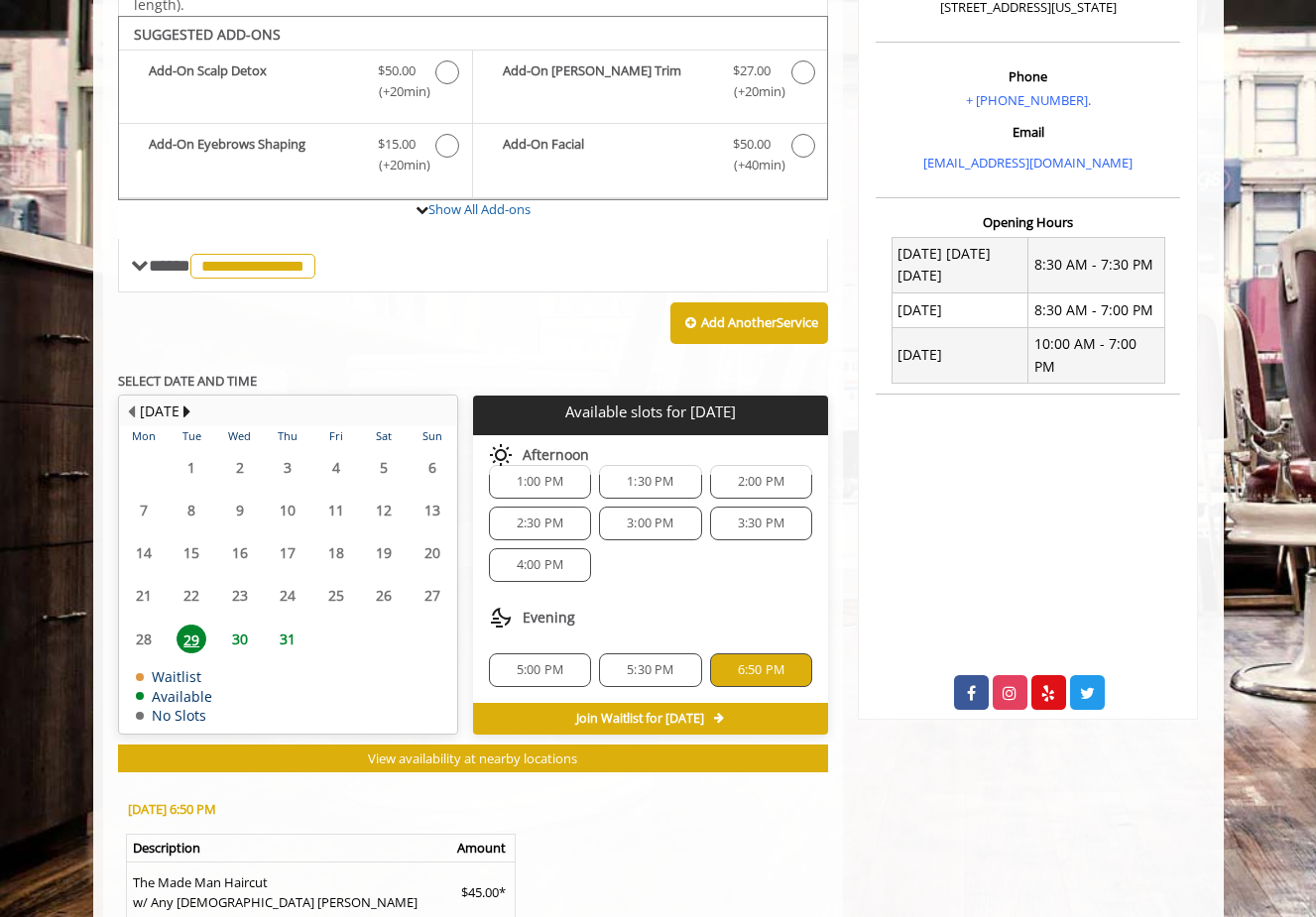scroll, scrollTop: 574, scrollLeft: 0, axis: vertical 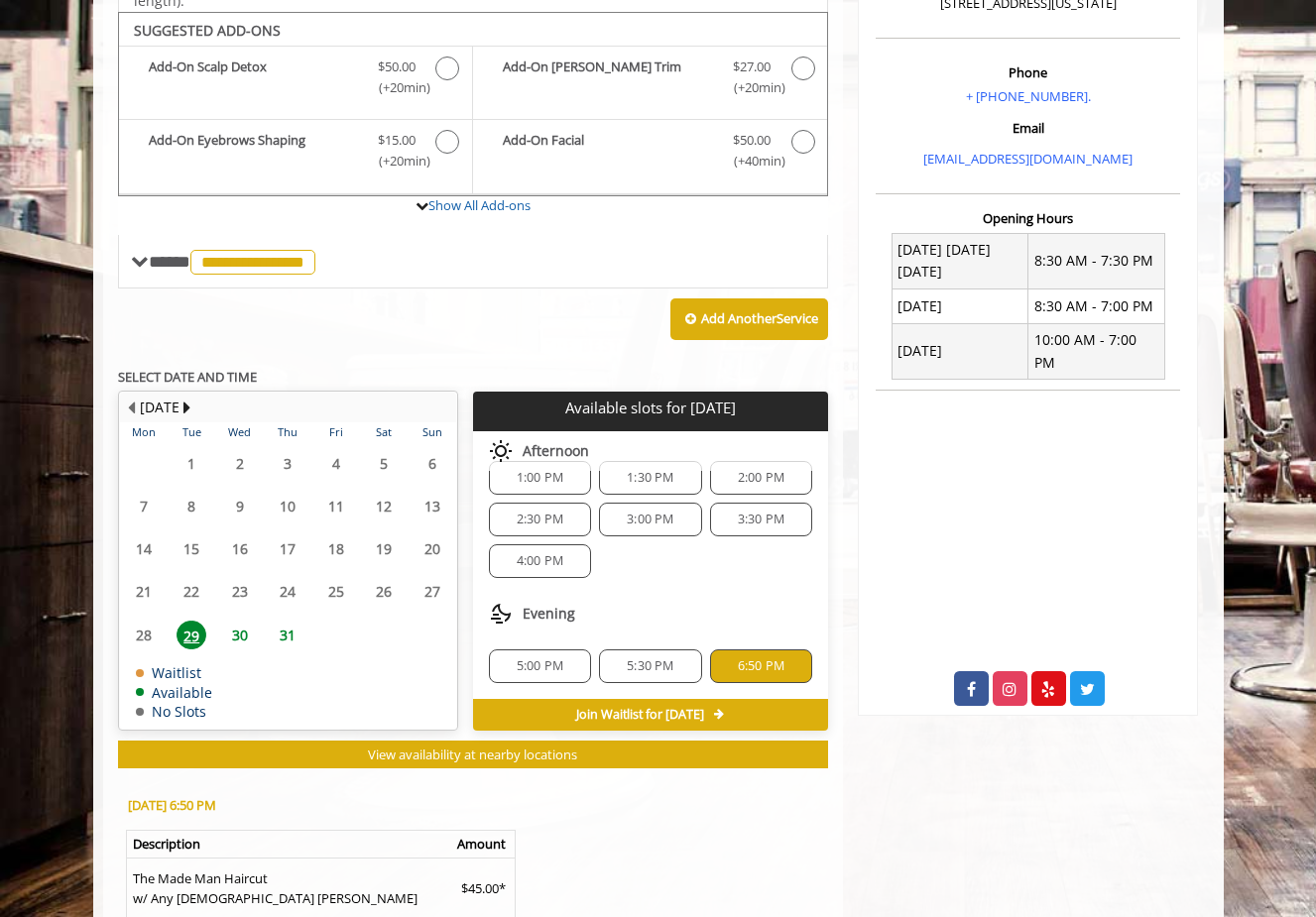click on "5:30 PM" 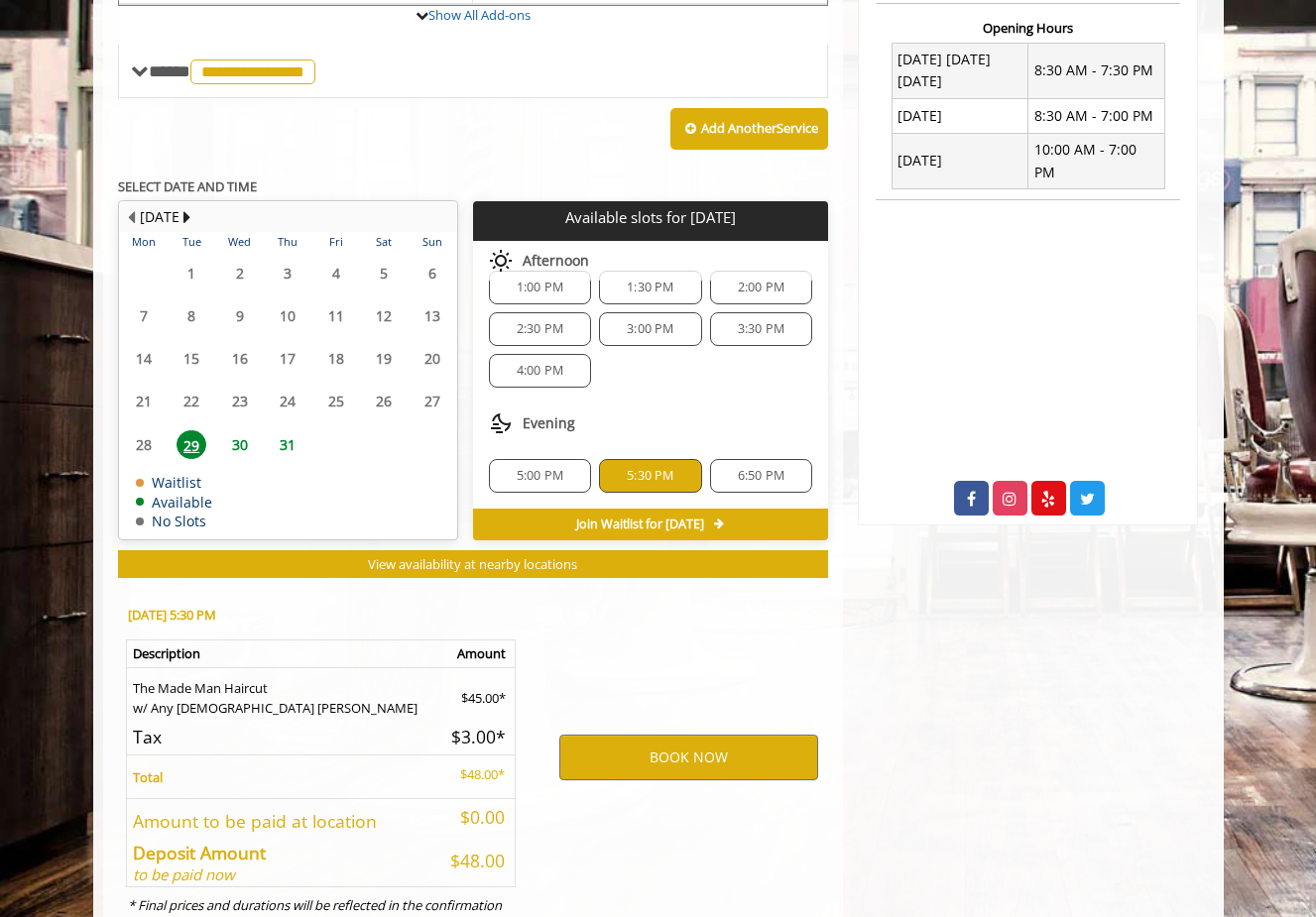 scroll, scrollTop: 828, scrollLeft: 0, axis: vertical 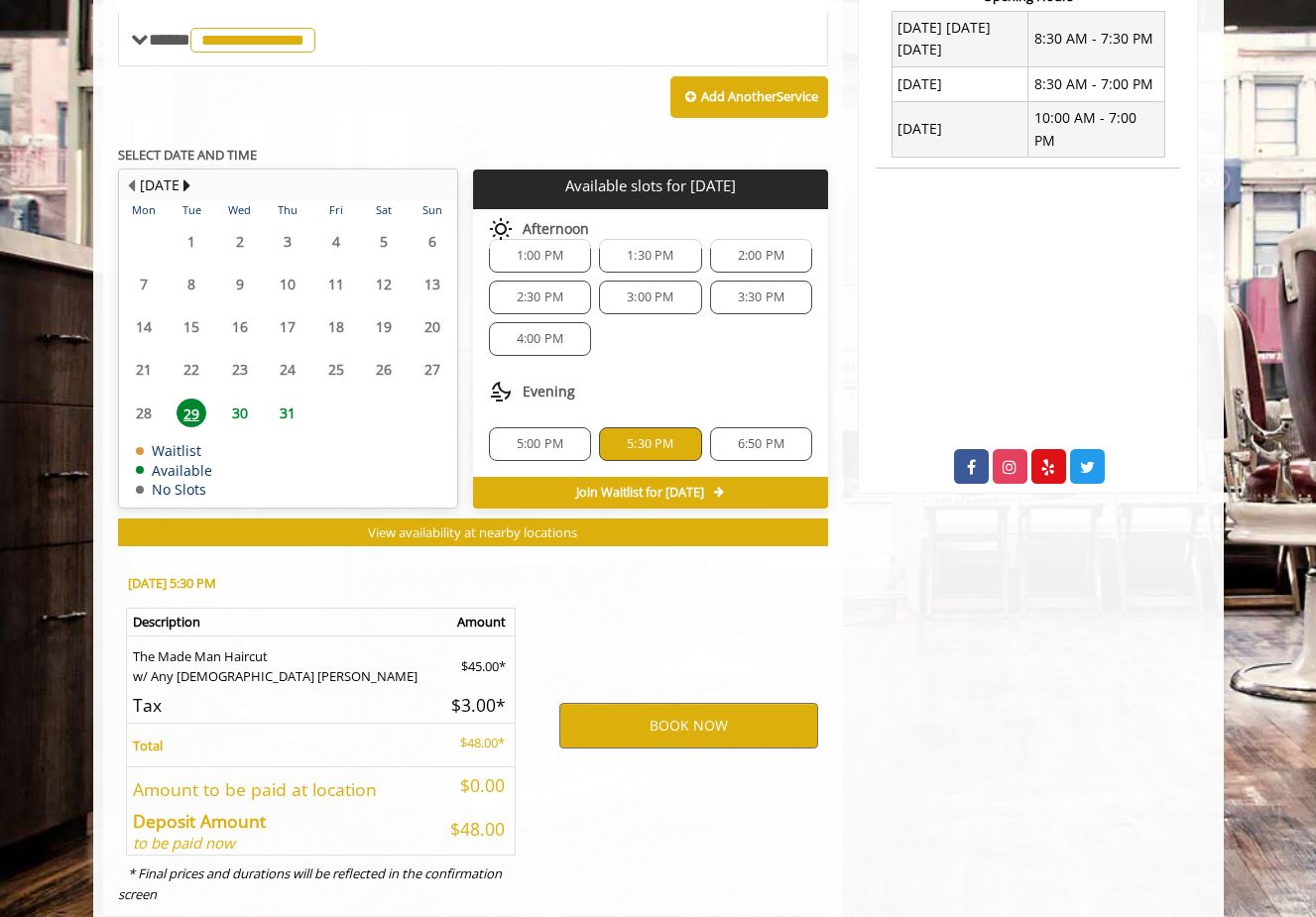 click on "5:30 PM" 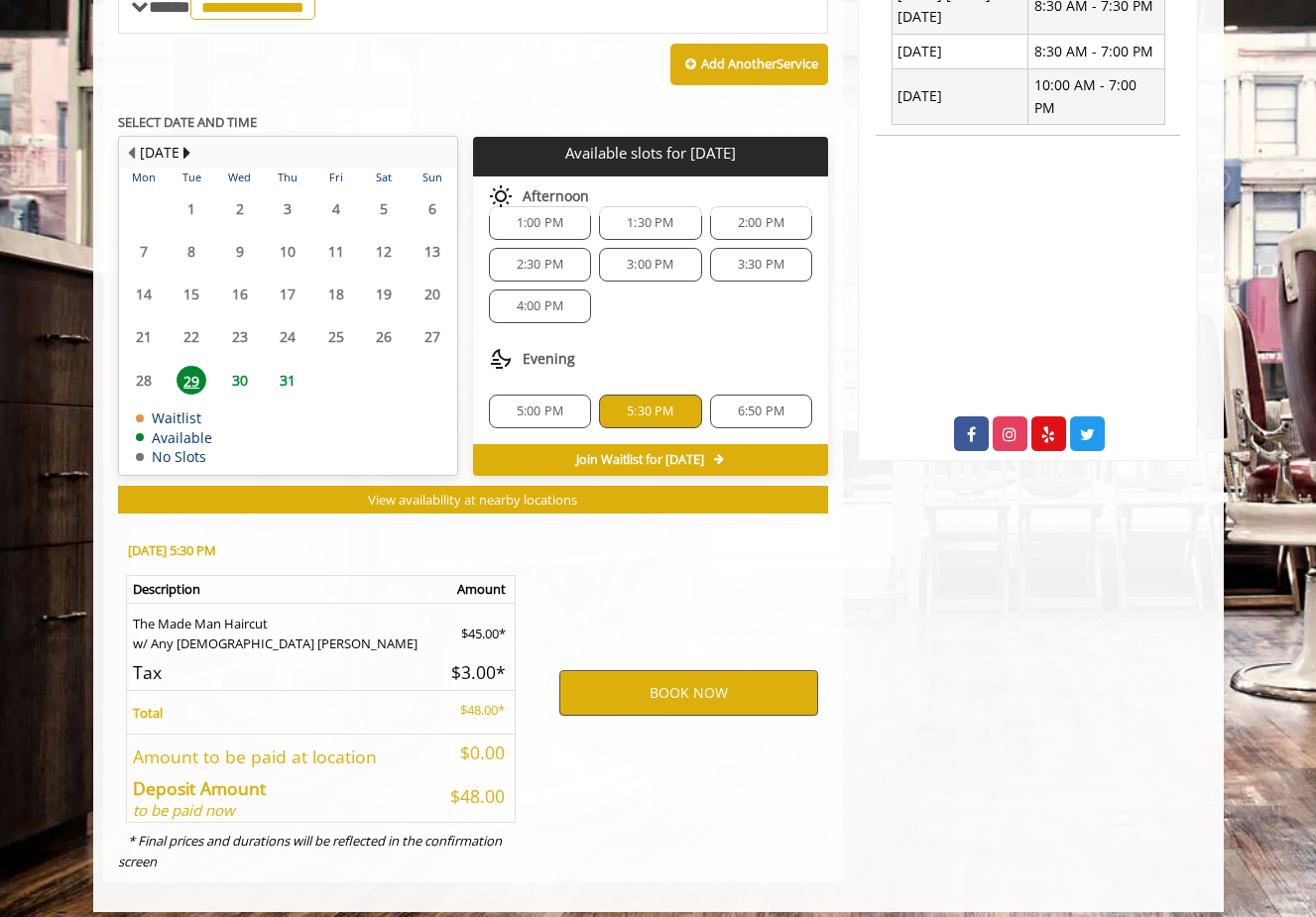 scroll, scrollTop: 828, scrollLeft: 0, axis: vertical 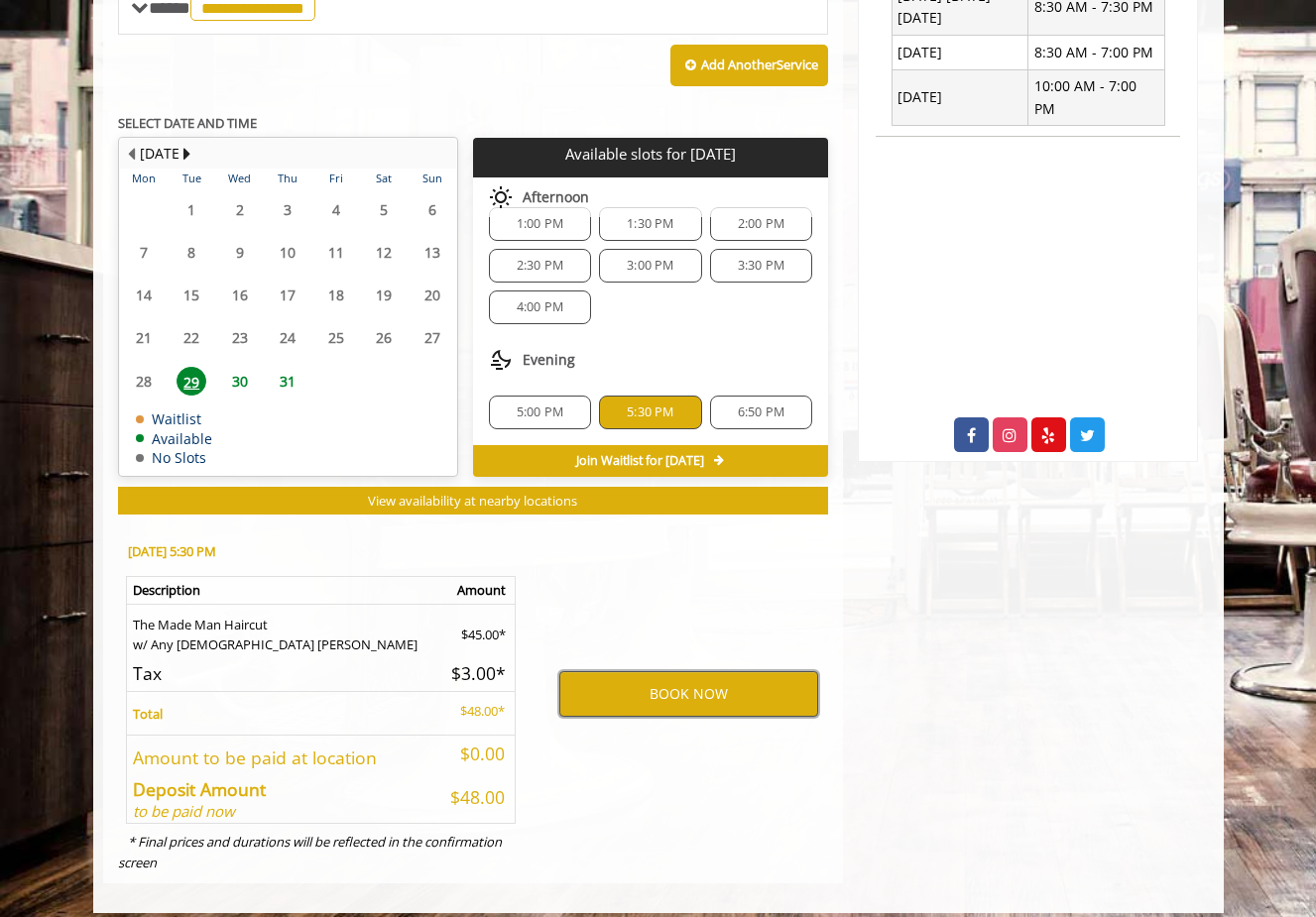 click on "BOOK NOW" at bounding box center [688, 694] 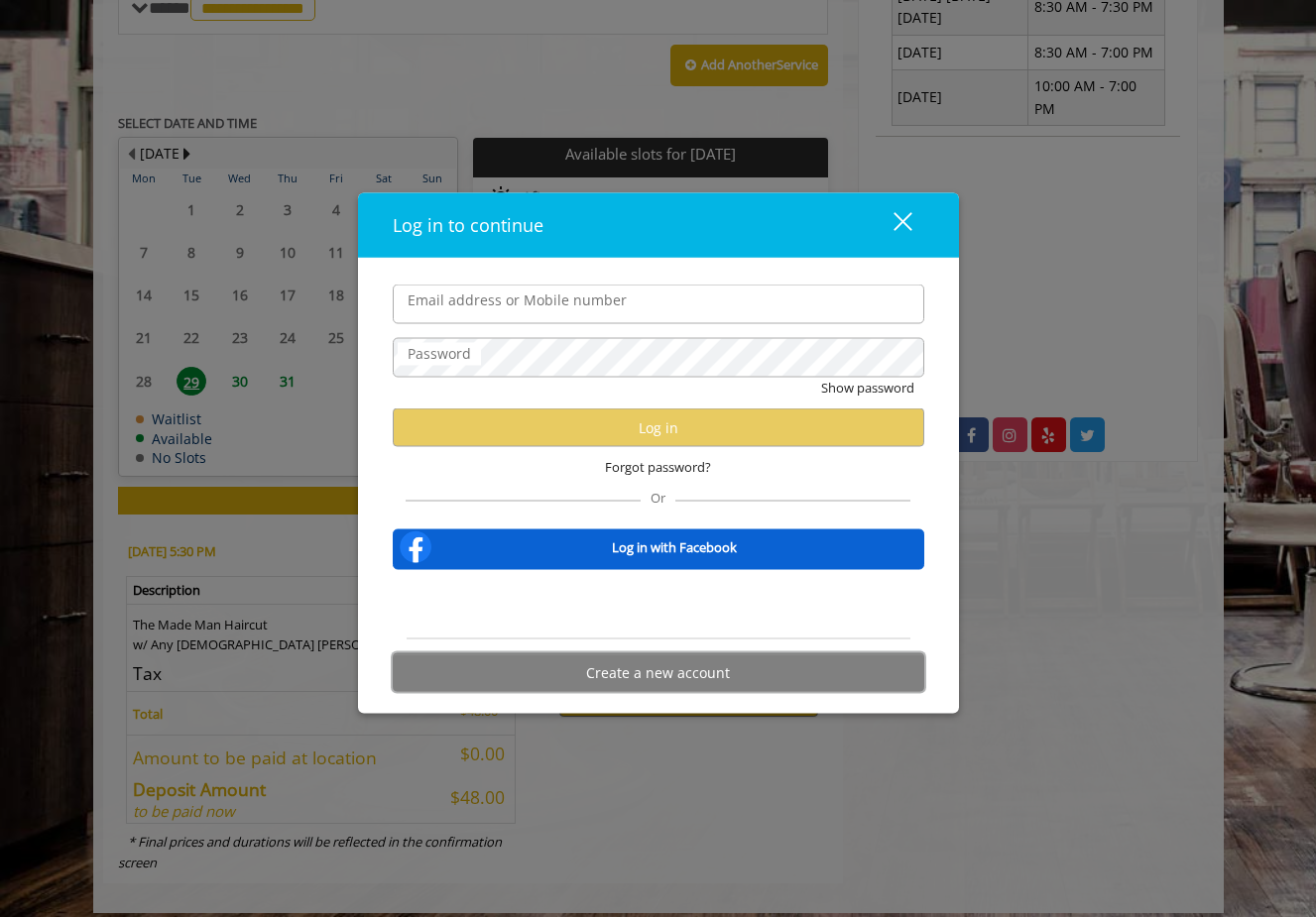 click on "Create a new account" at bounding box center [658, 672] 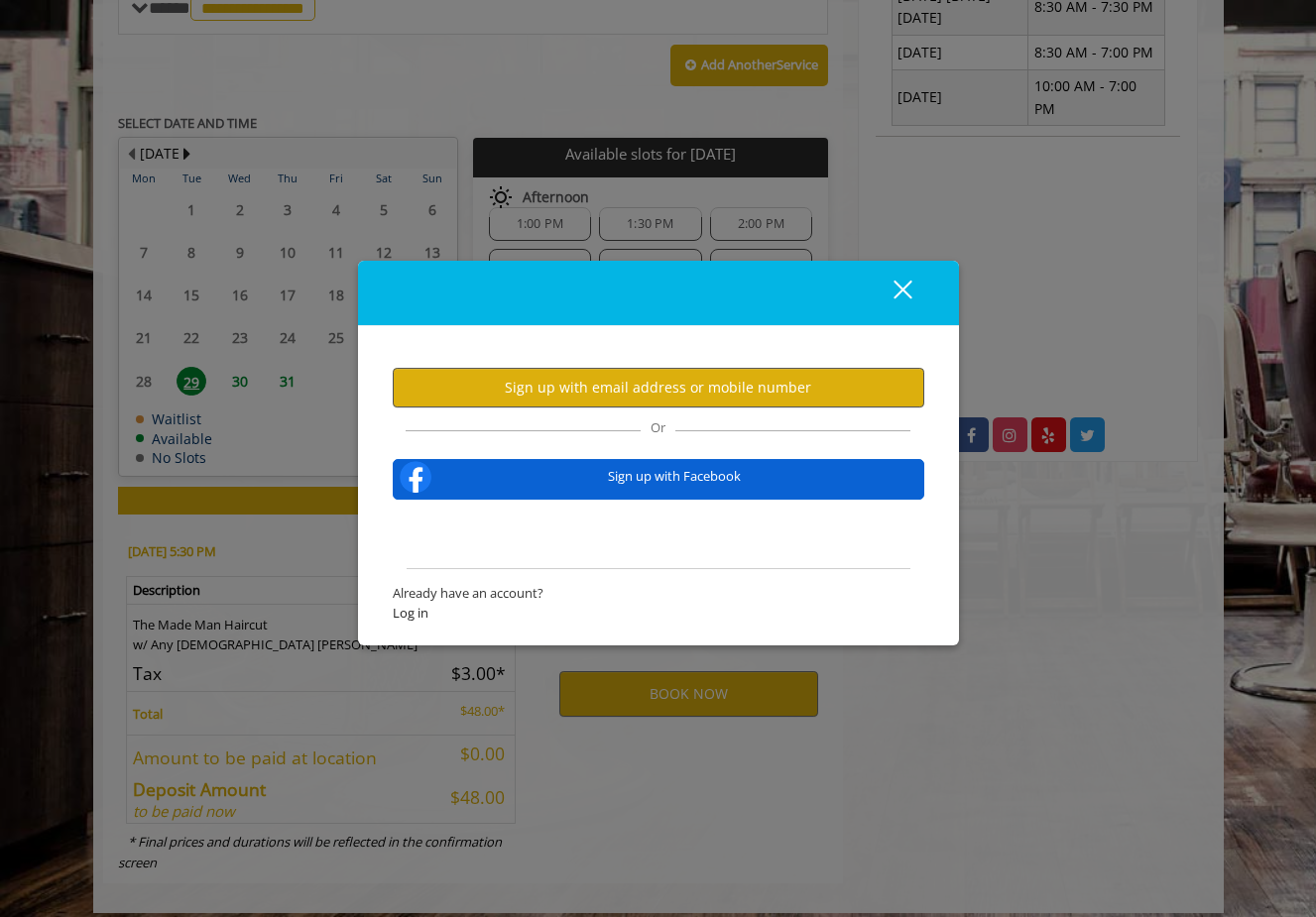 click on "Sign up with email address or mobile number" at bounding box center [658, 388] 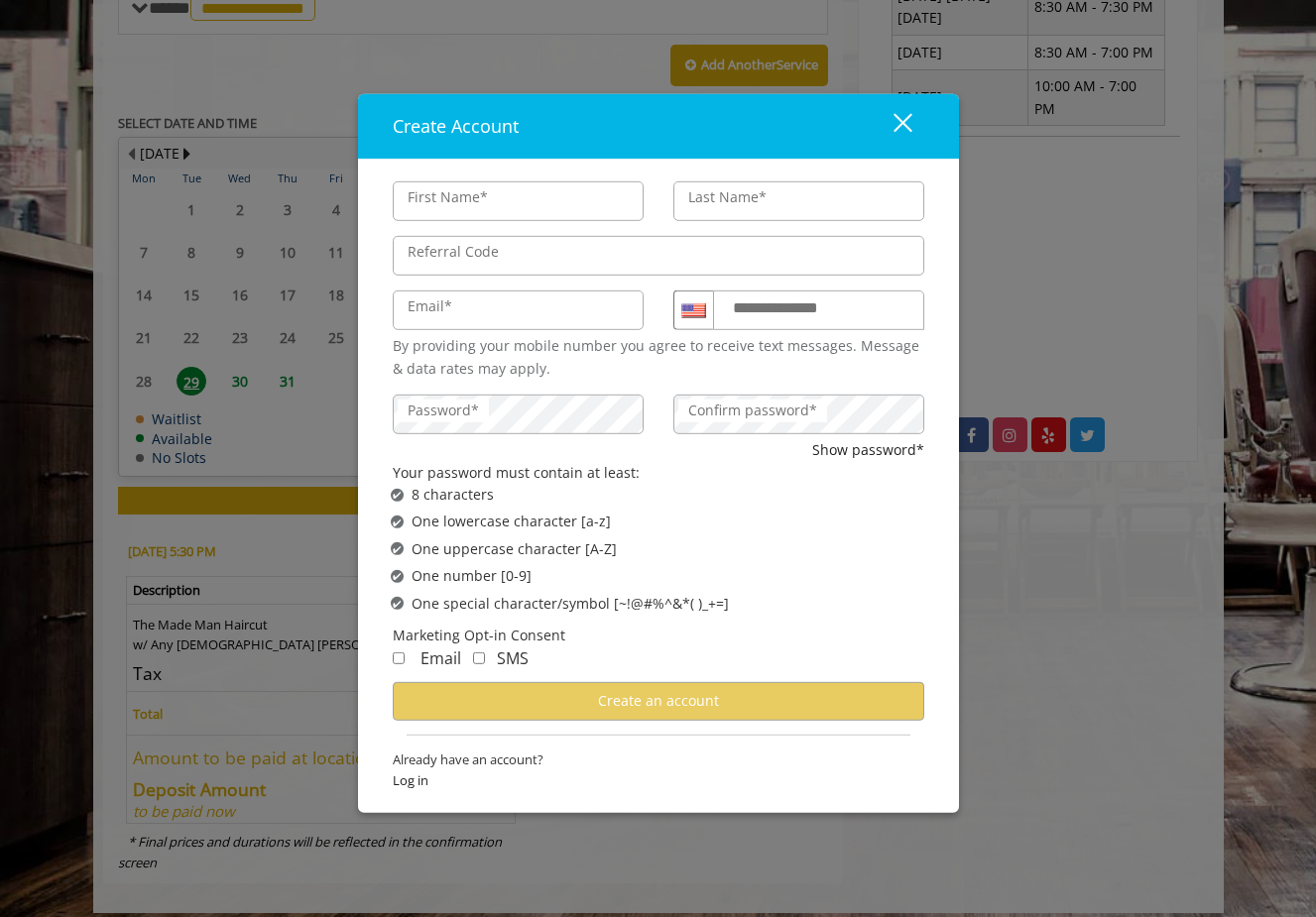 type on "****" 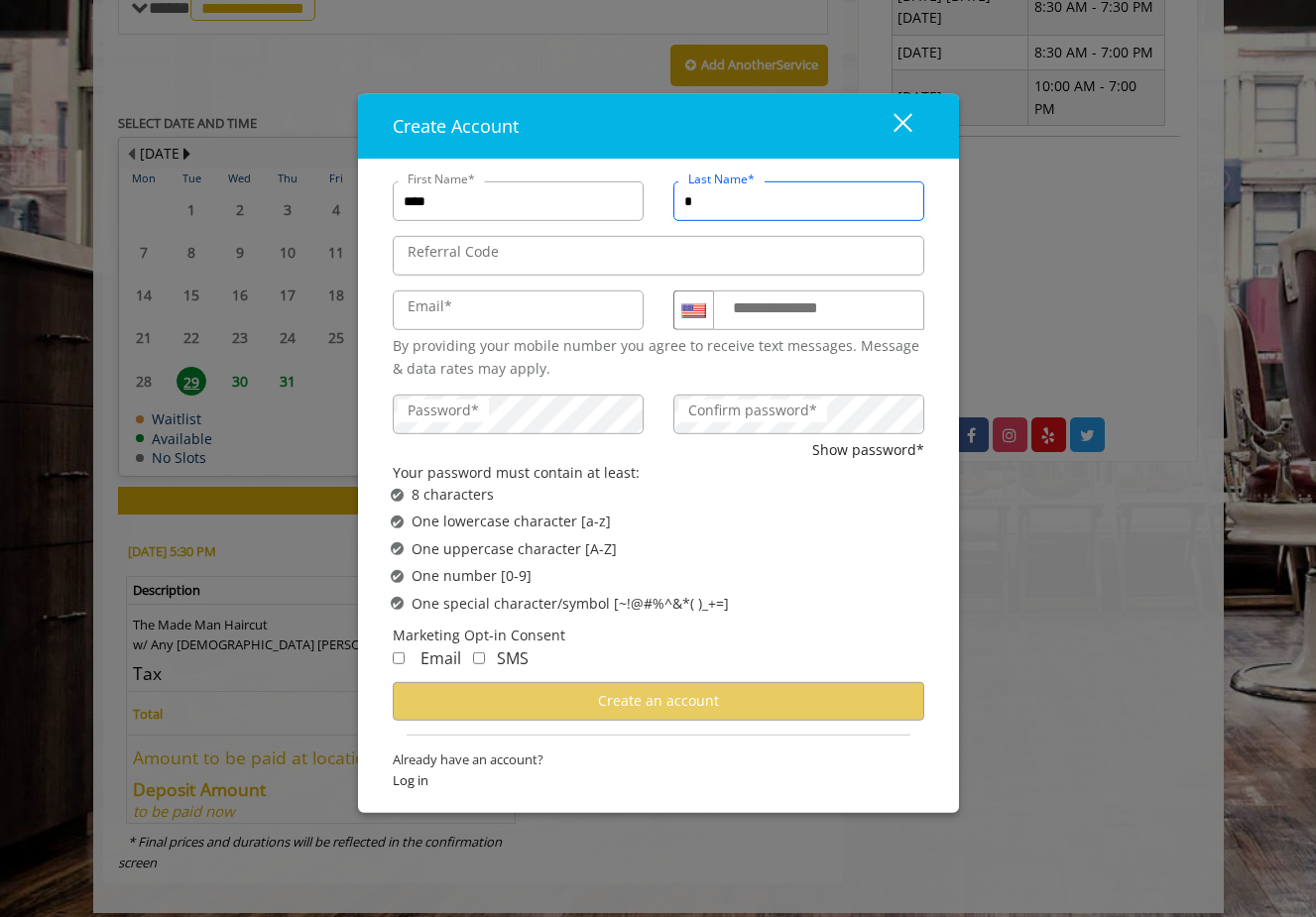 scroll, scrollTop: 0, scrollLeft: 0, axis: both 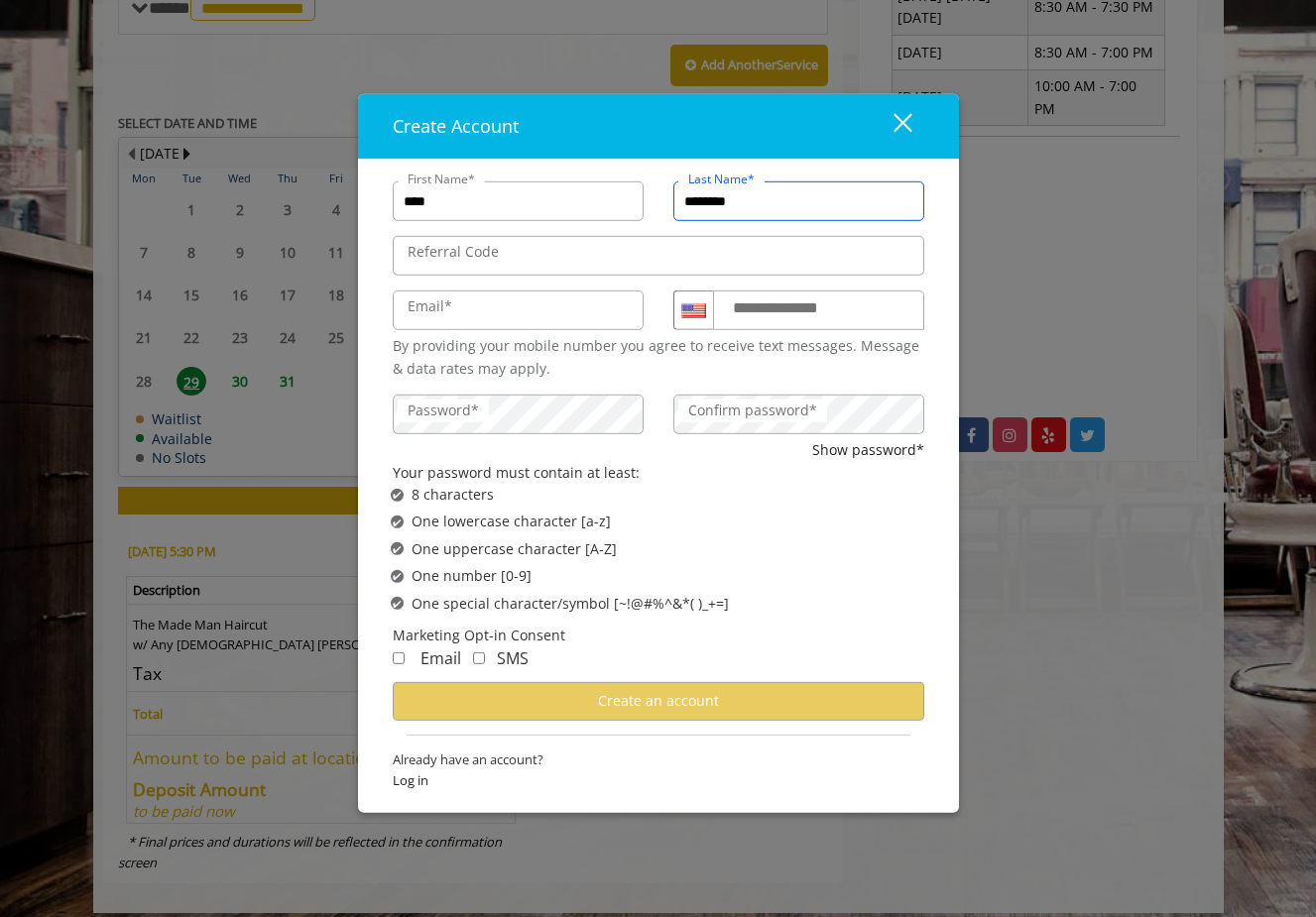 type on "********" 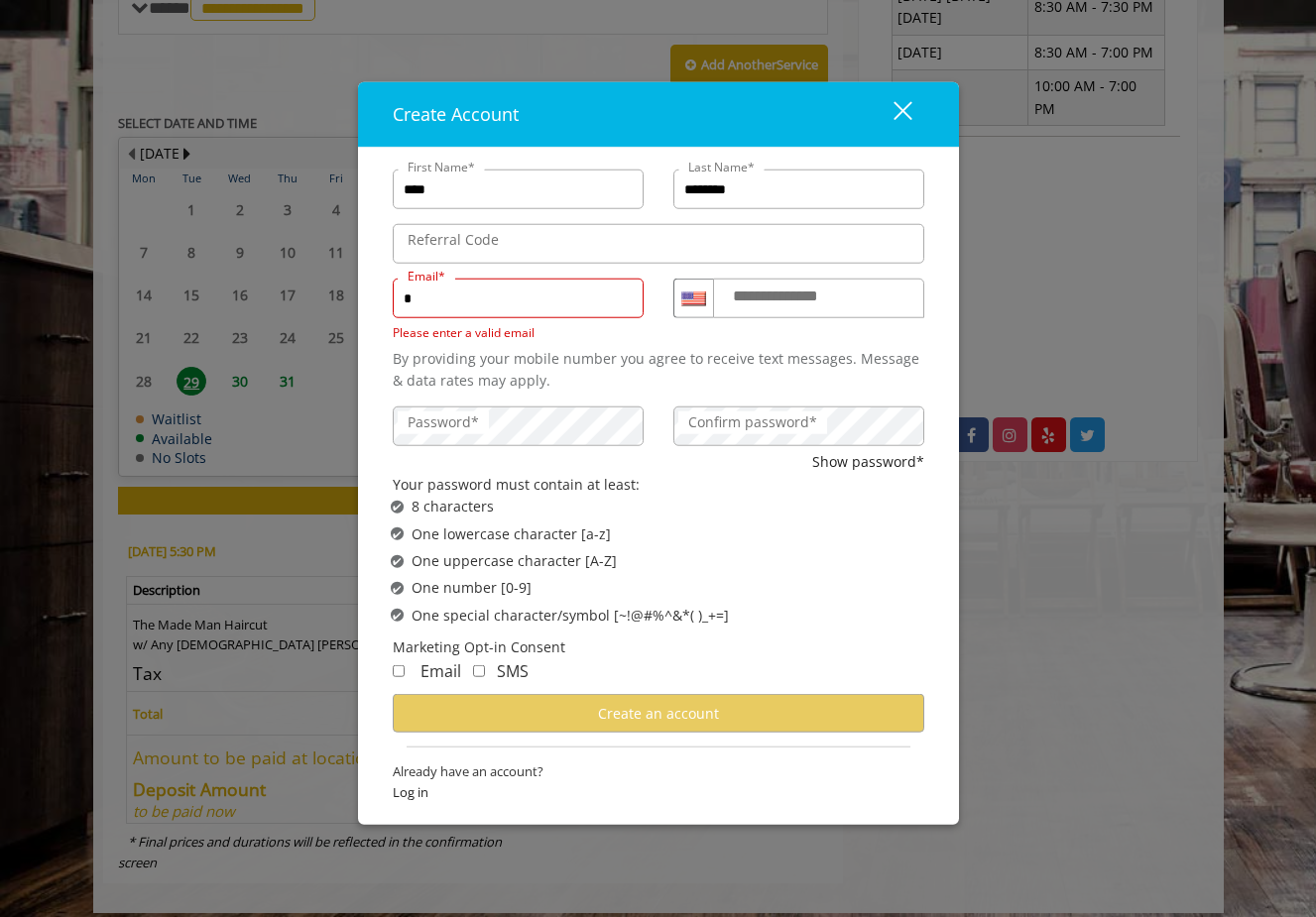 type on "**********" 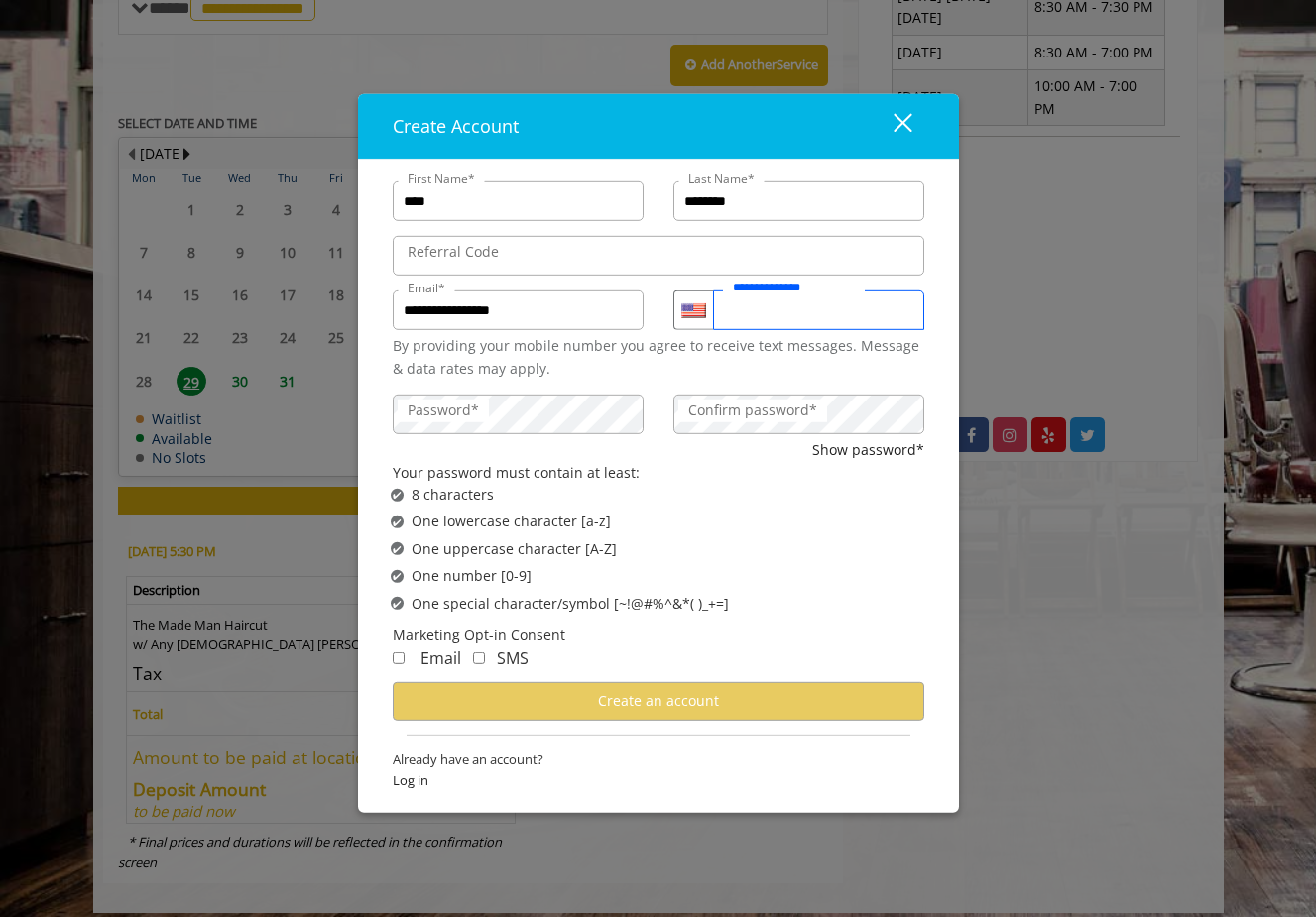 click on "**********" at bounding box center (818, 310) 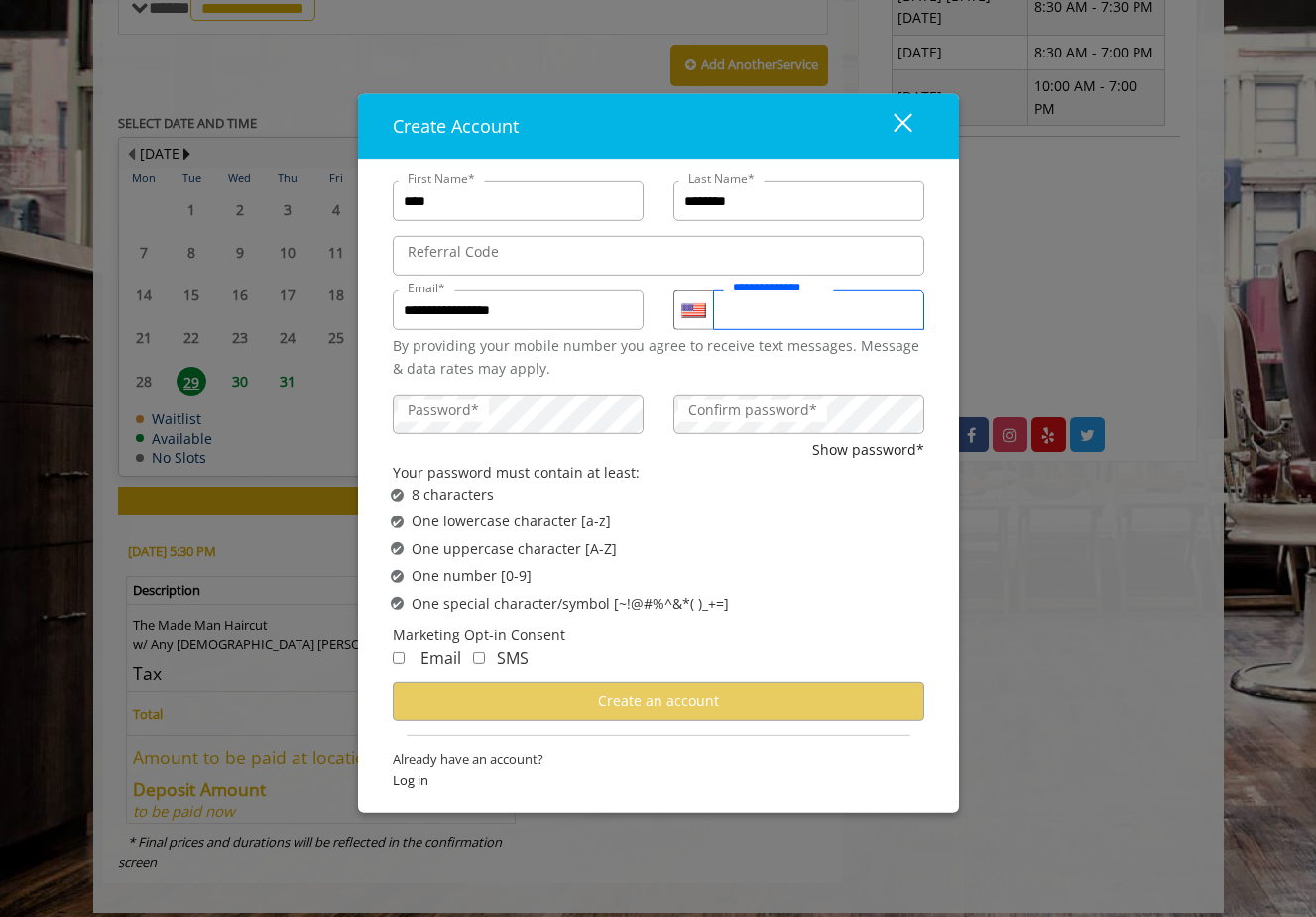 type on "**********" 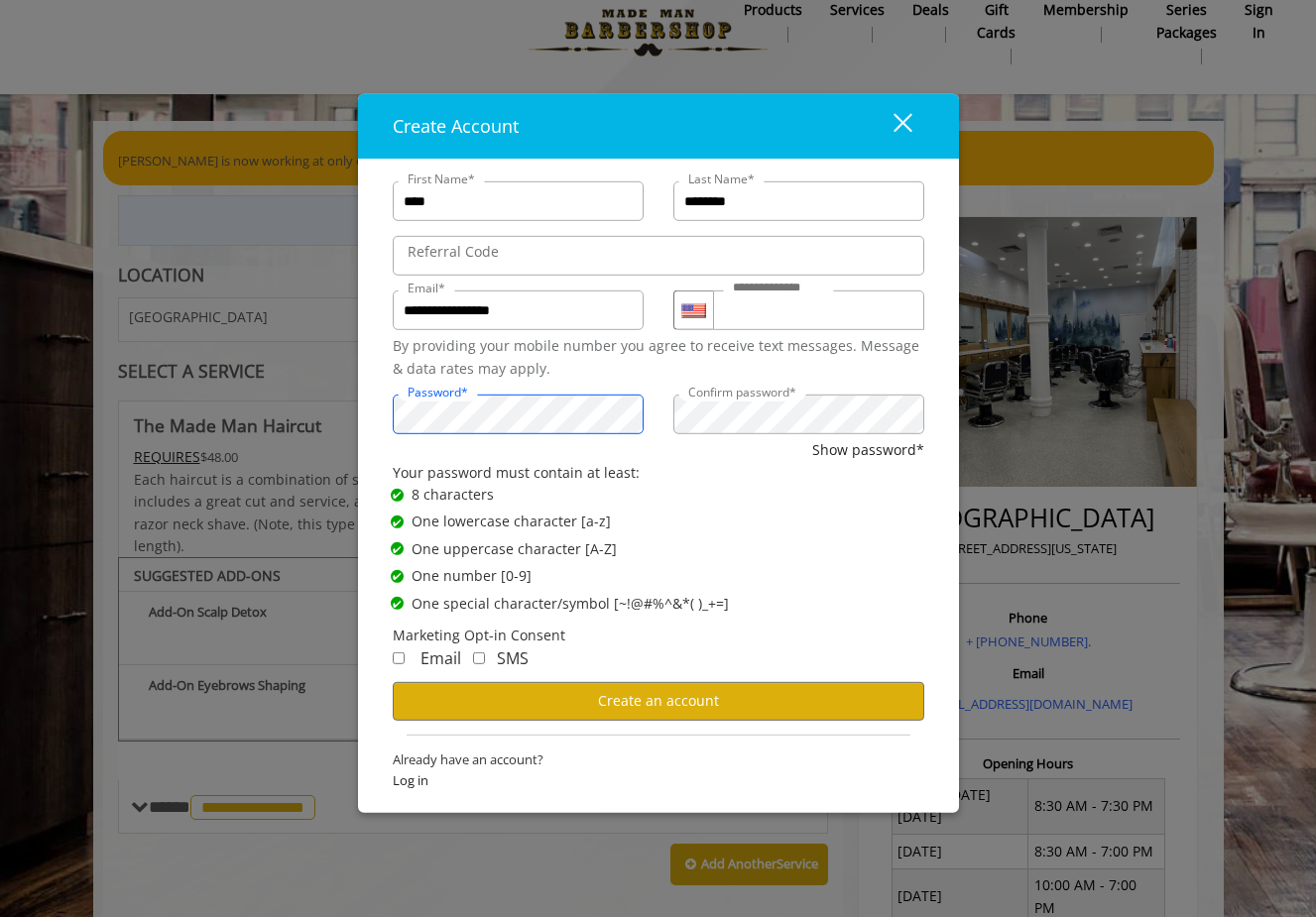 scroll, scrollTop: 30, scrollLeft: 0, axis: vertical 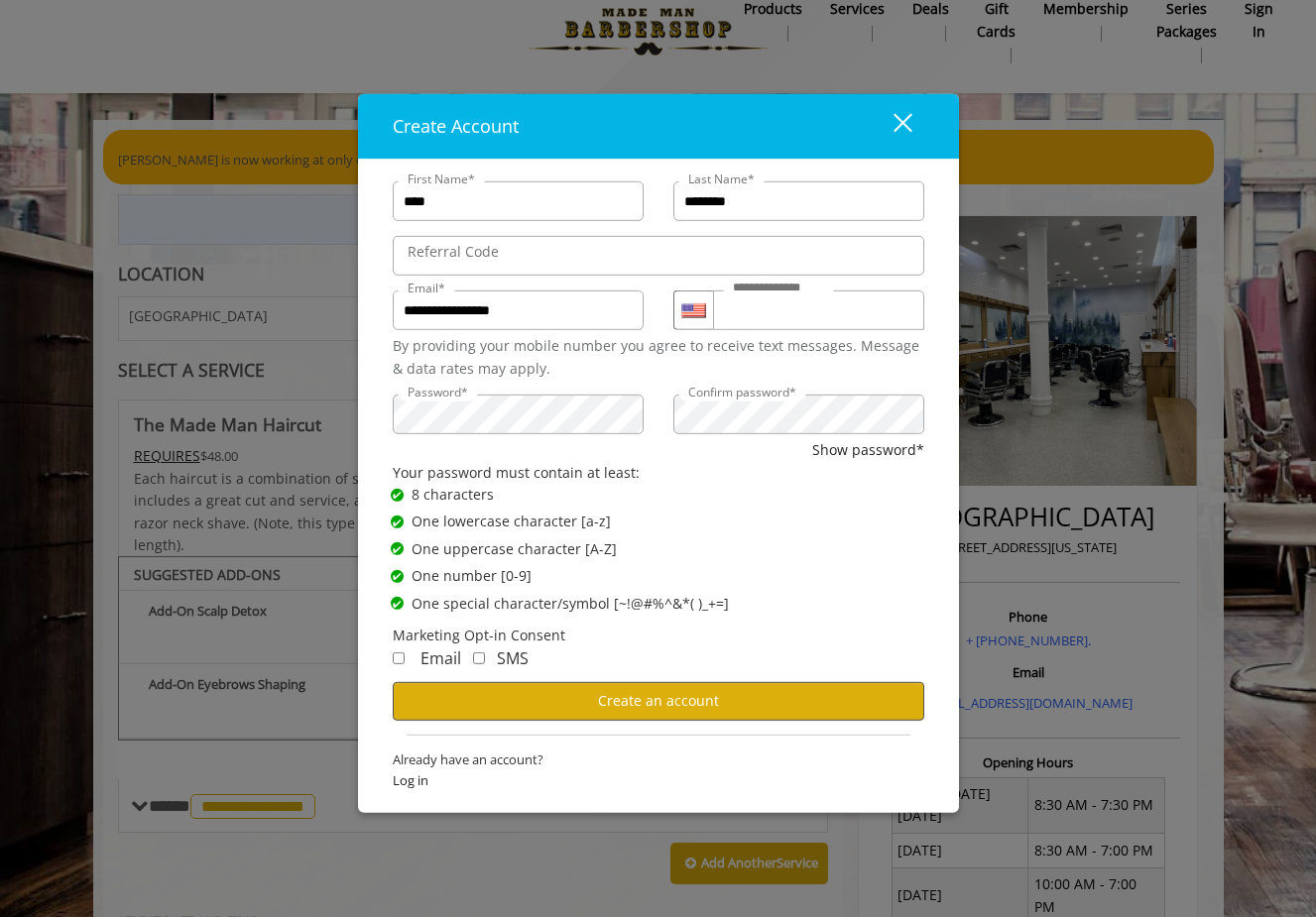 click on "Create an account" at bounding box center [658, 700] 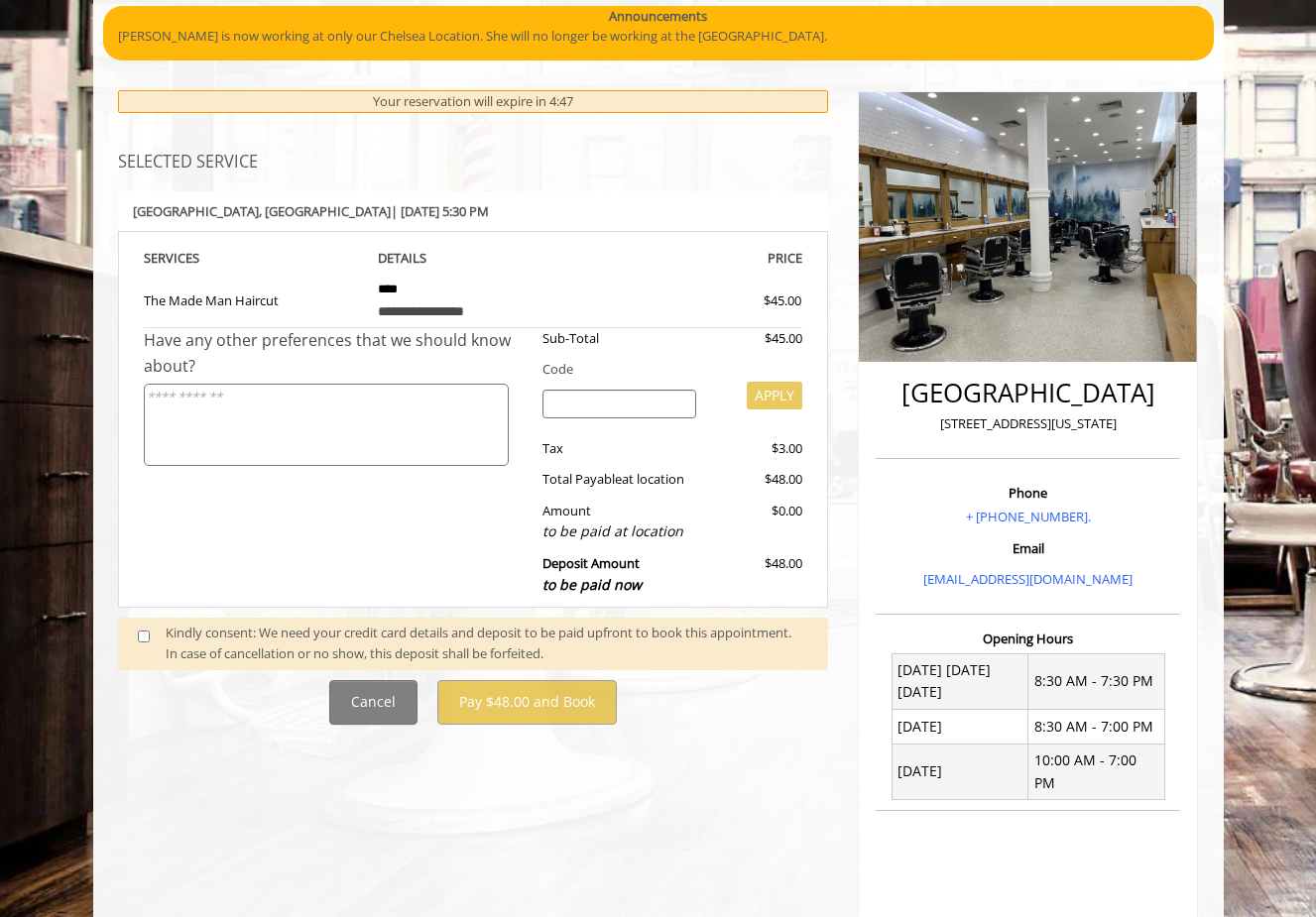 scroll, scrollTop: 152, scrollLeft: 0, axis: vertical 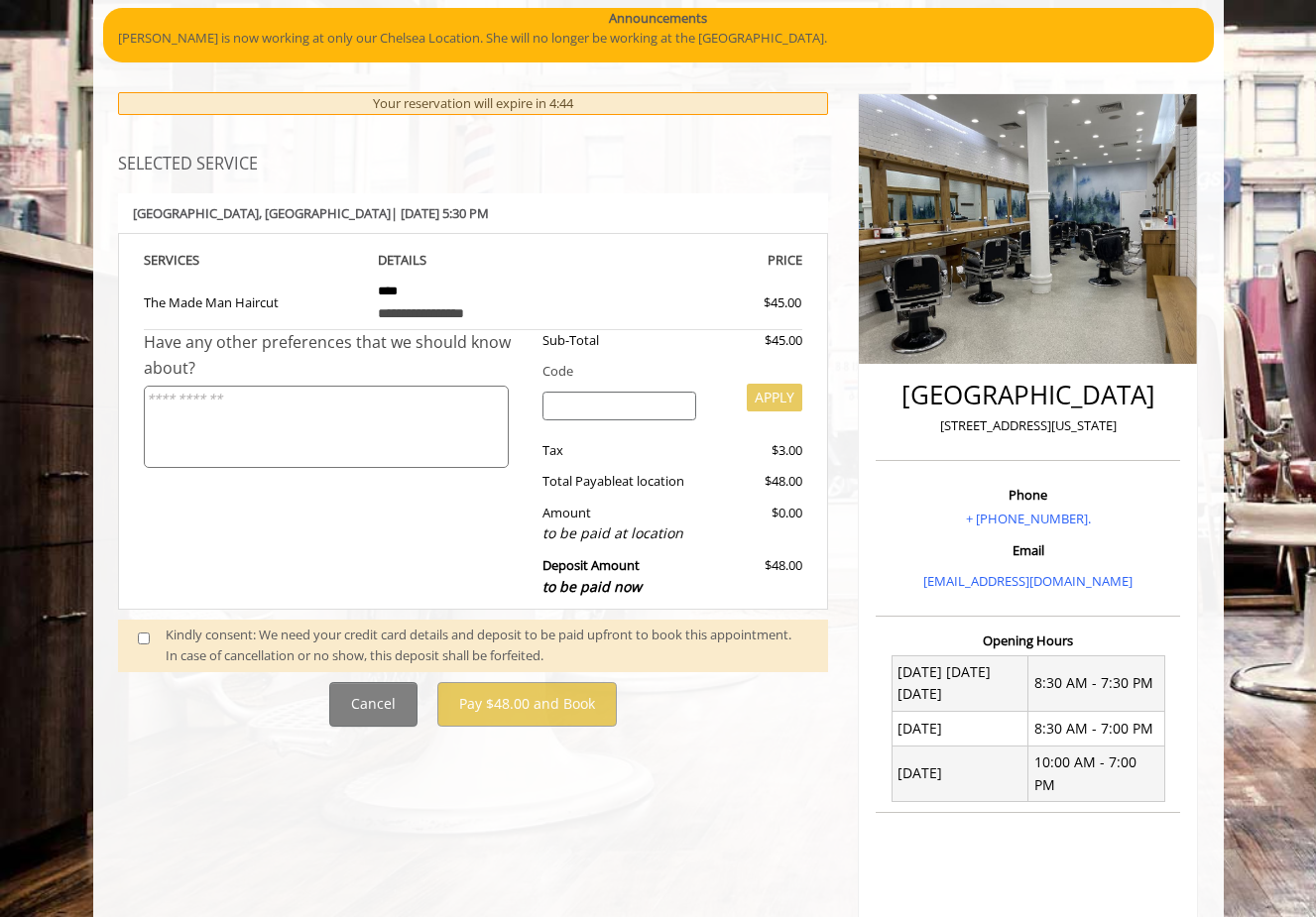 click on "Kindly consent: We need your credit card details and deposit to be paid upfront to book this appointment. In case of cancellation or no show, this deposit shall be forfeited." at bounding box center [487, 645] 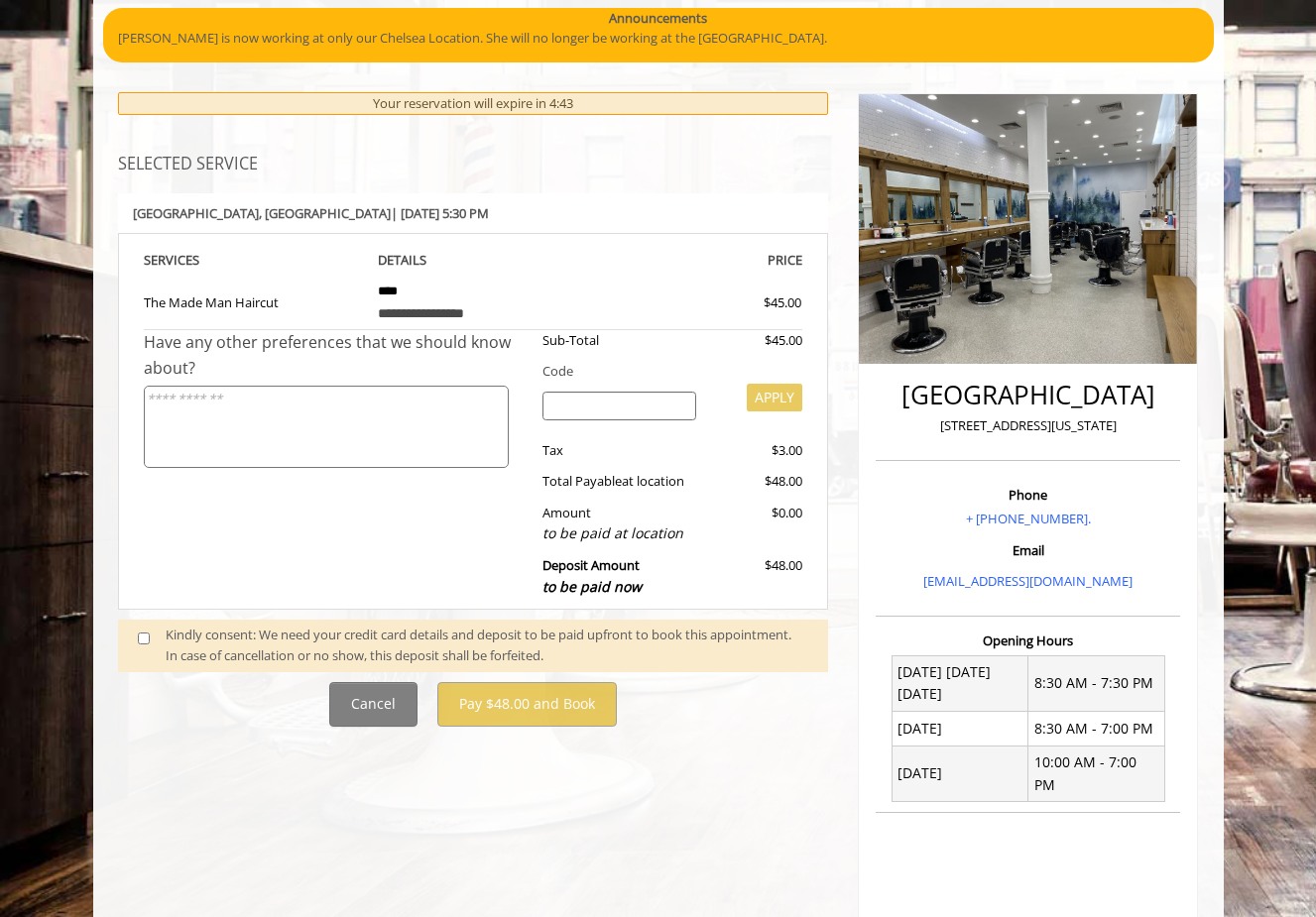 click 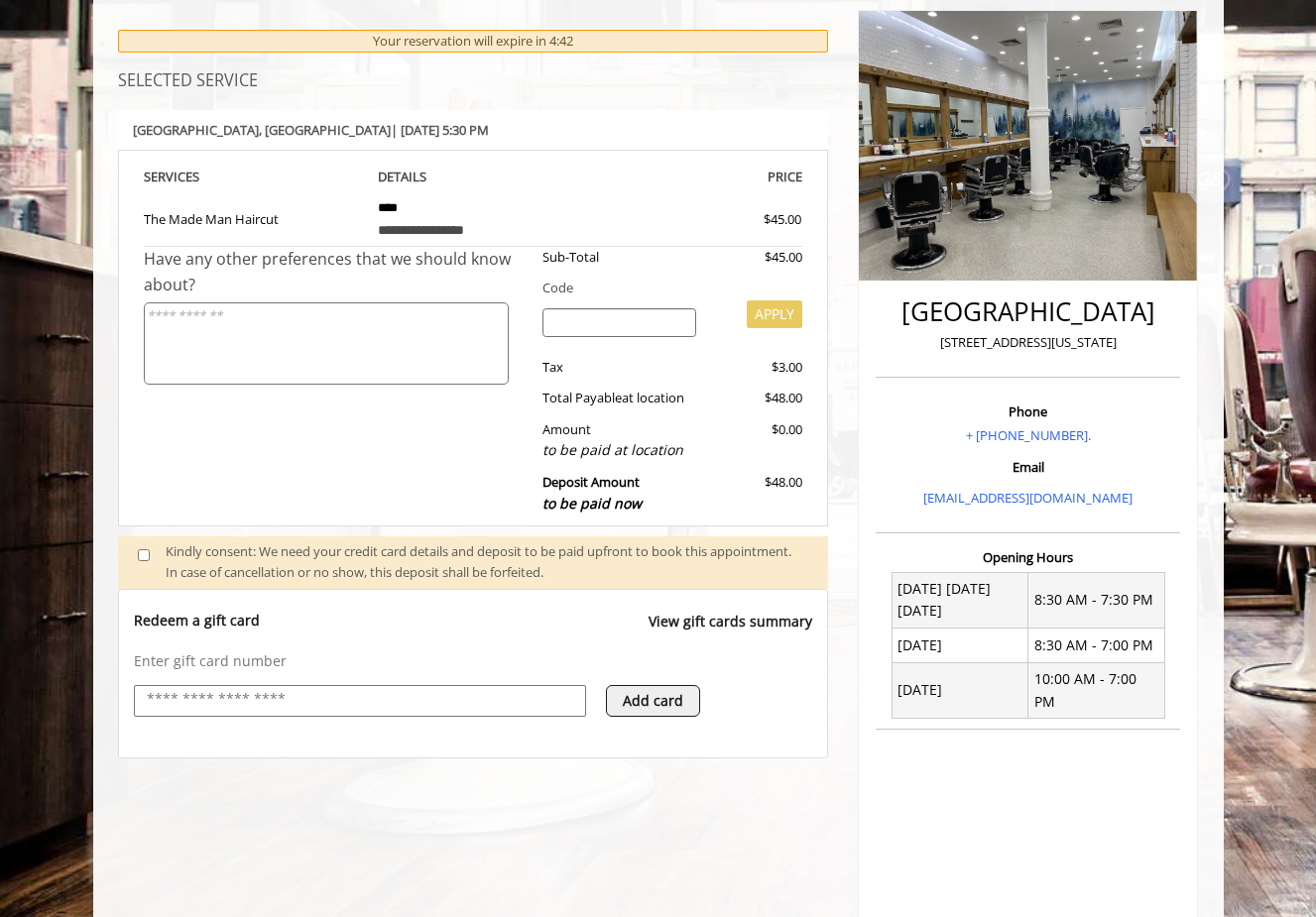 scroll, scrollTop: 242, scrollLeft: 0, axis: vertical 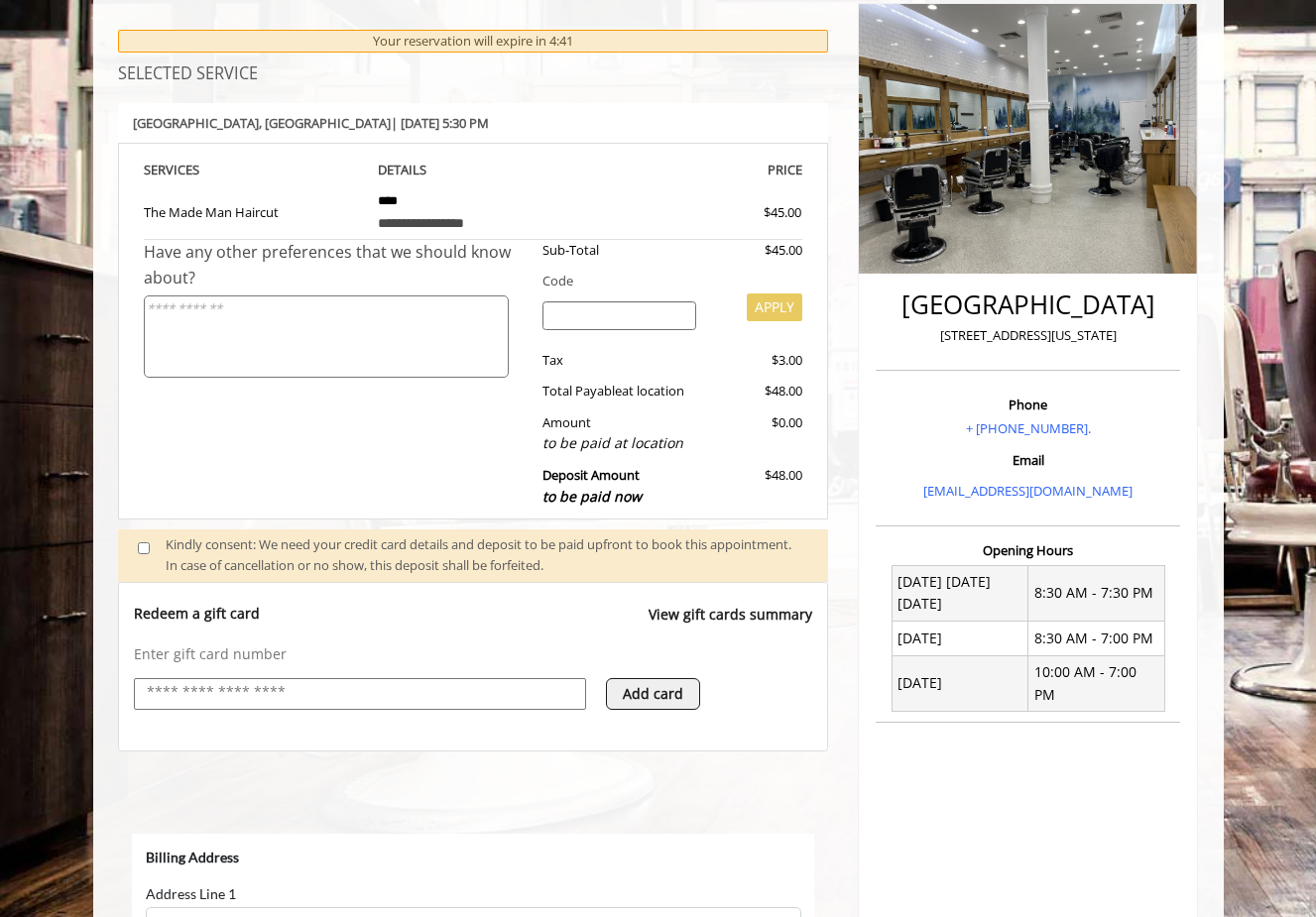 click at bounding box center (360, 693) 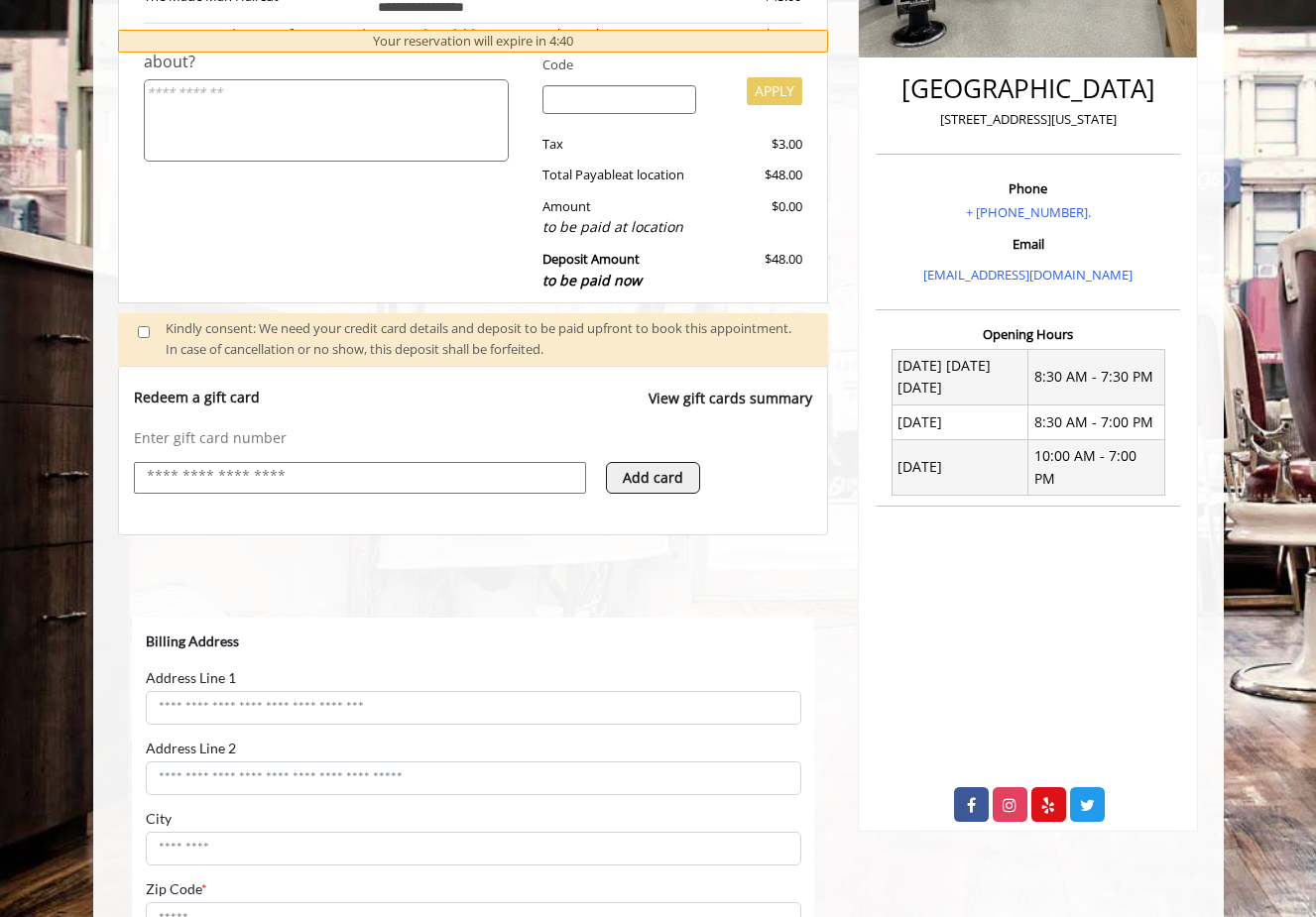 select on "***" 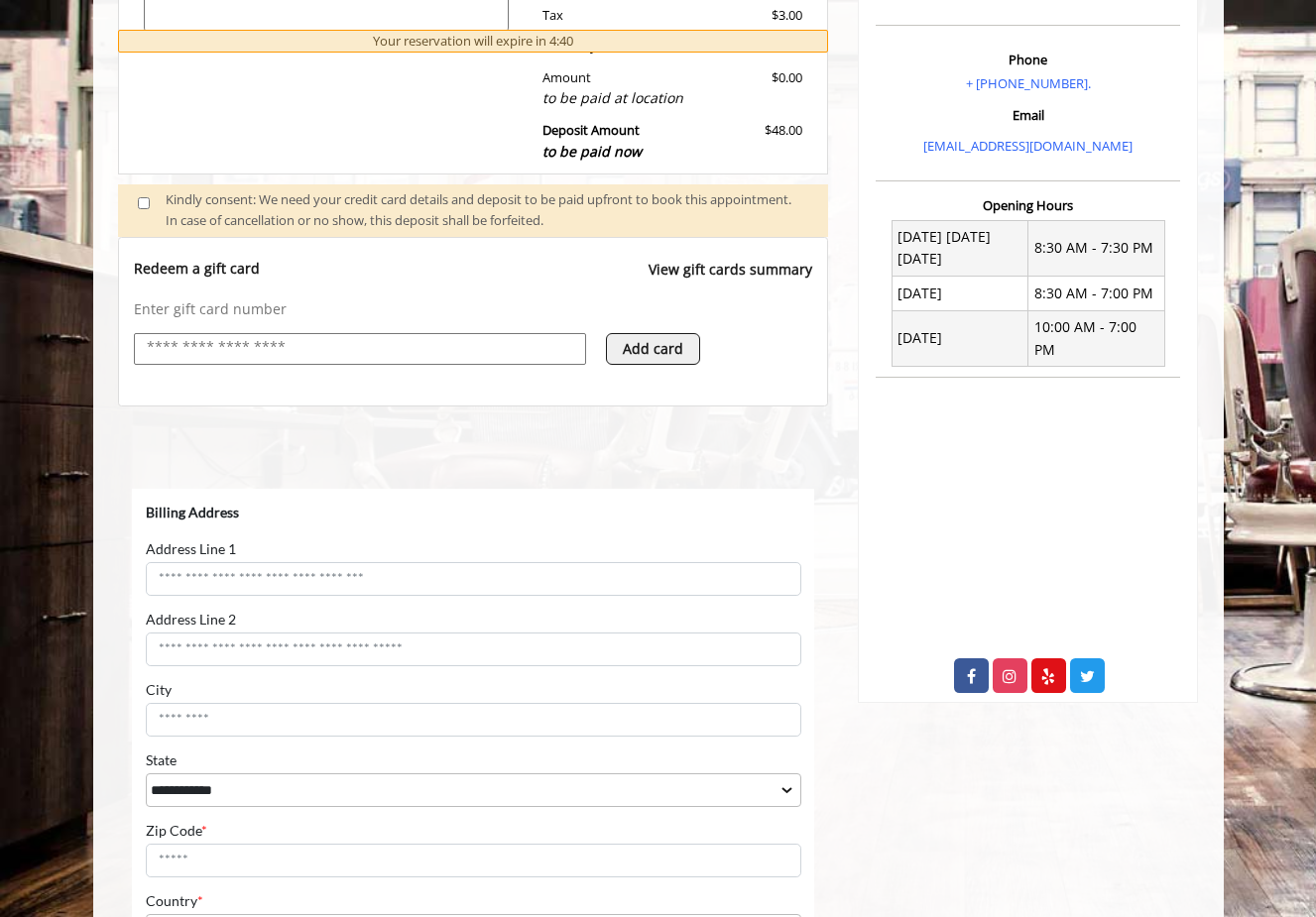 scroll, scrollTop: 700, scrollLeft: 0, axis: vertical 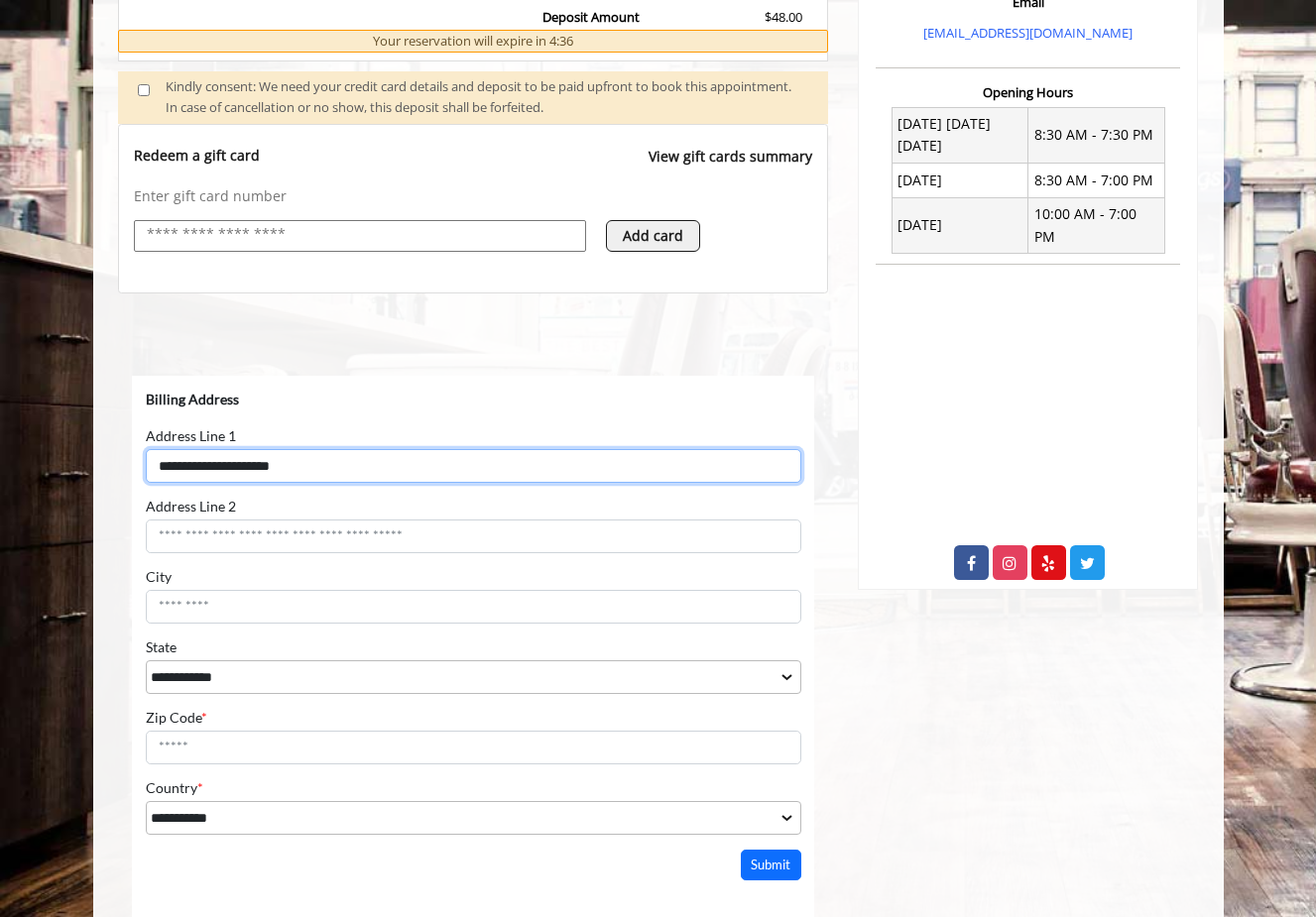 type on "**********" 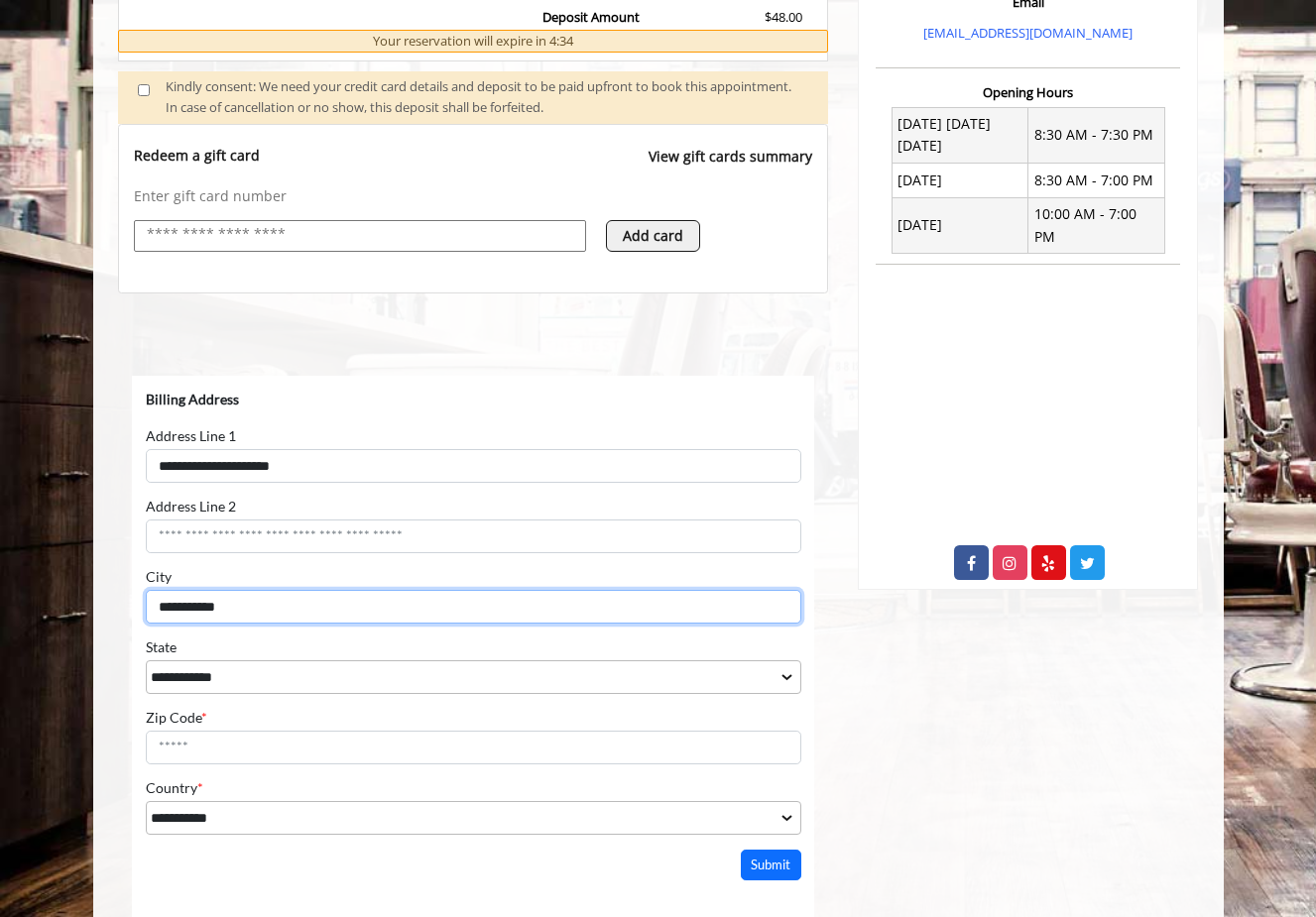 type on "**********" 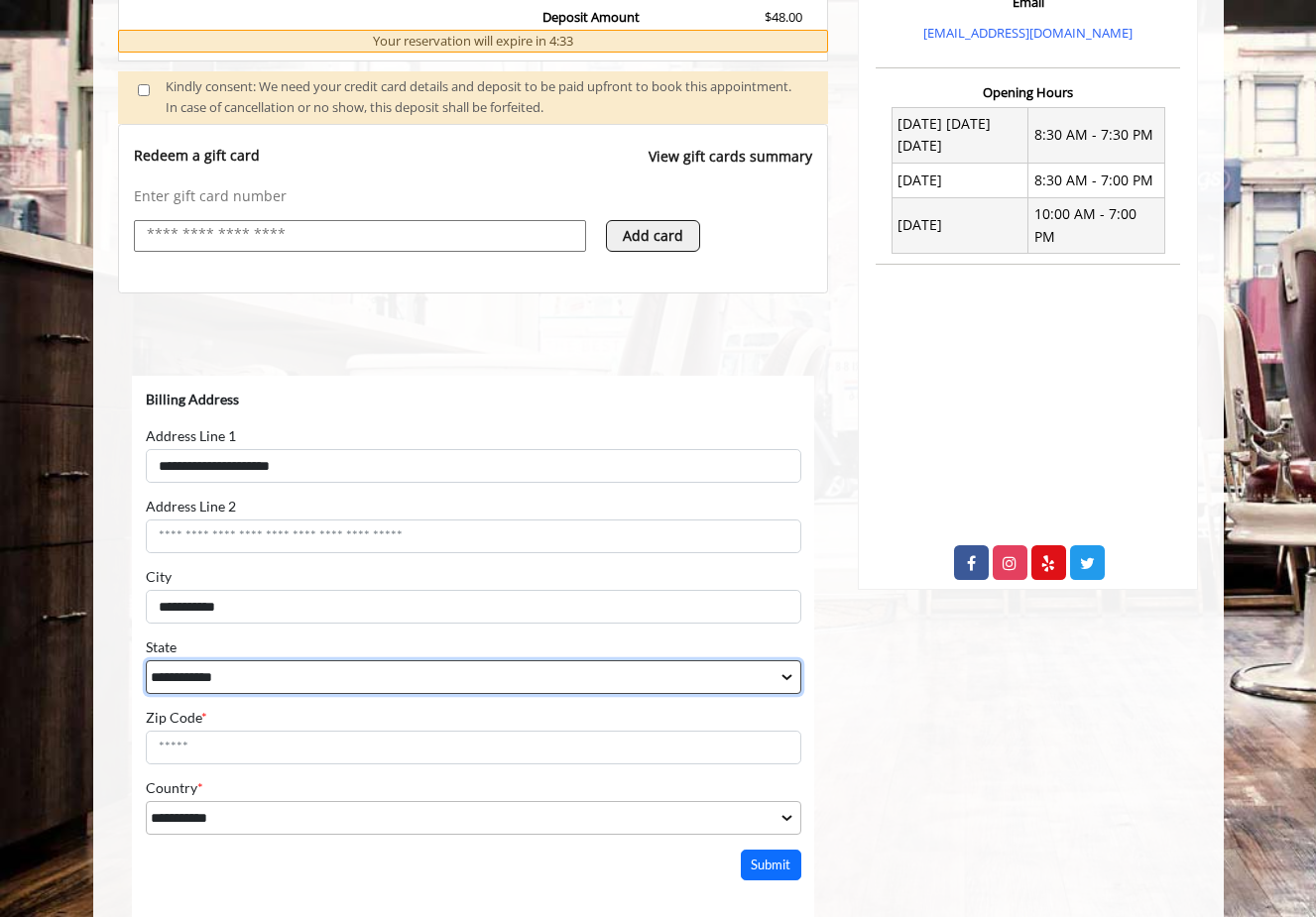 select on "**" 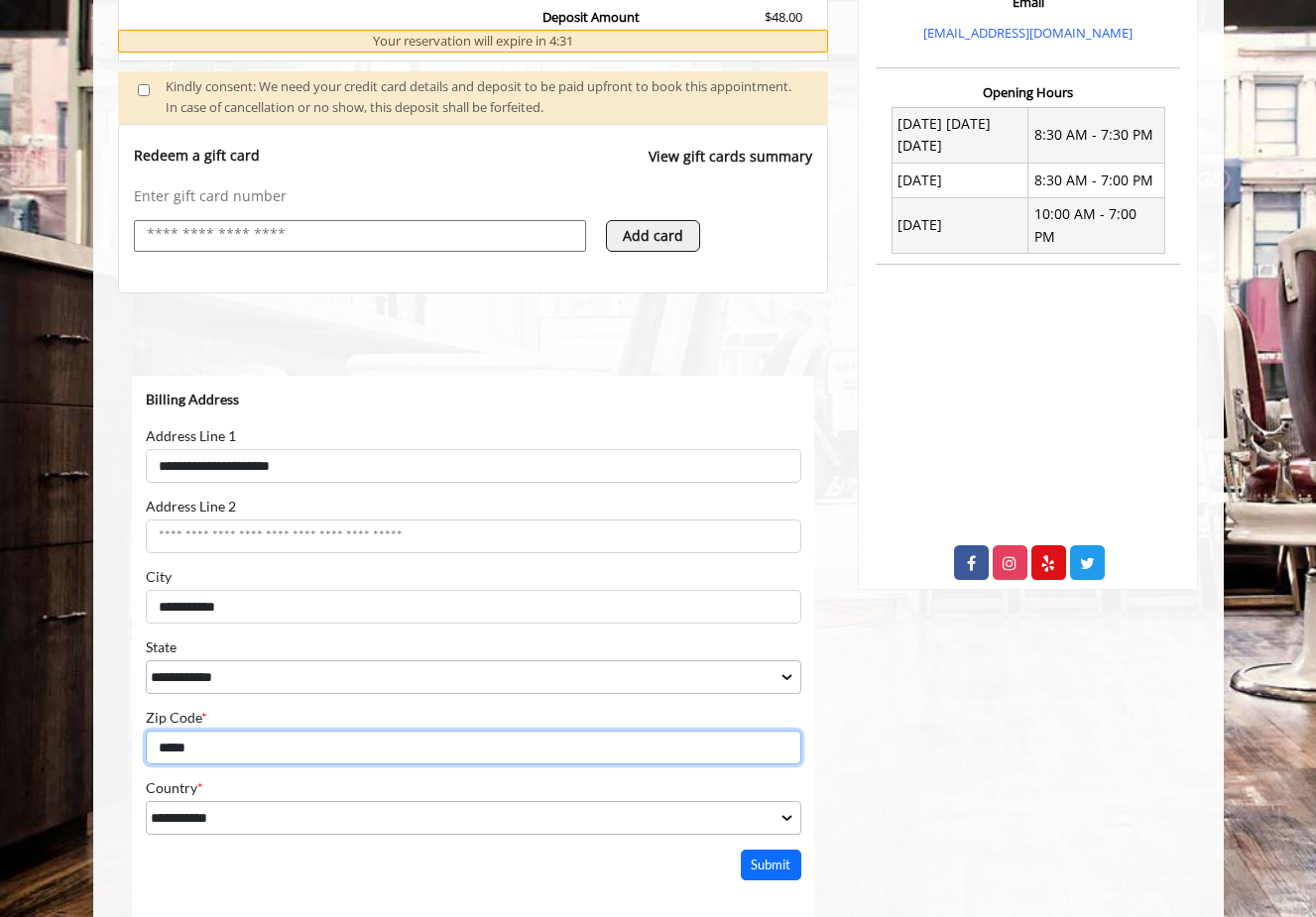 type on "*****" 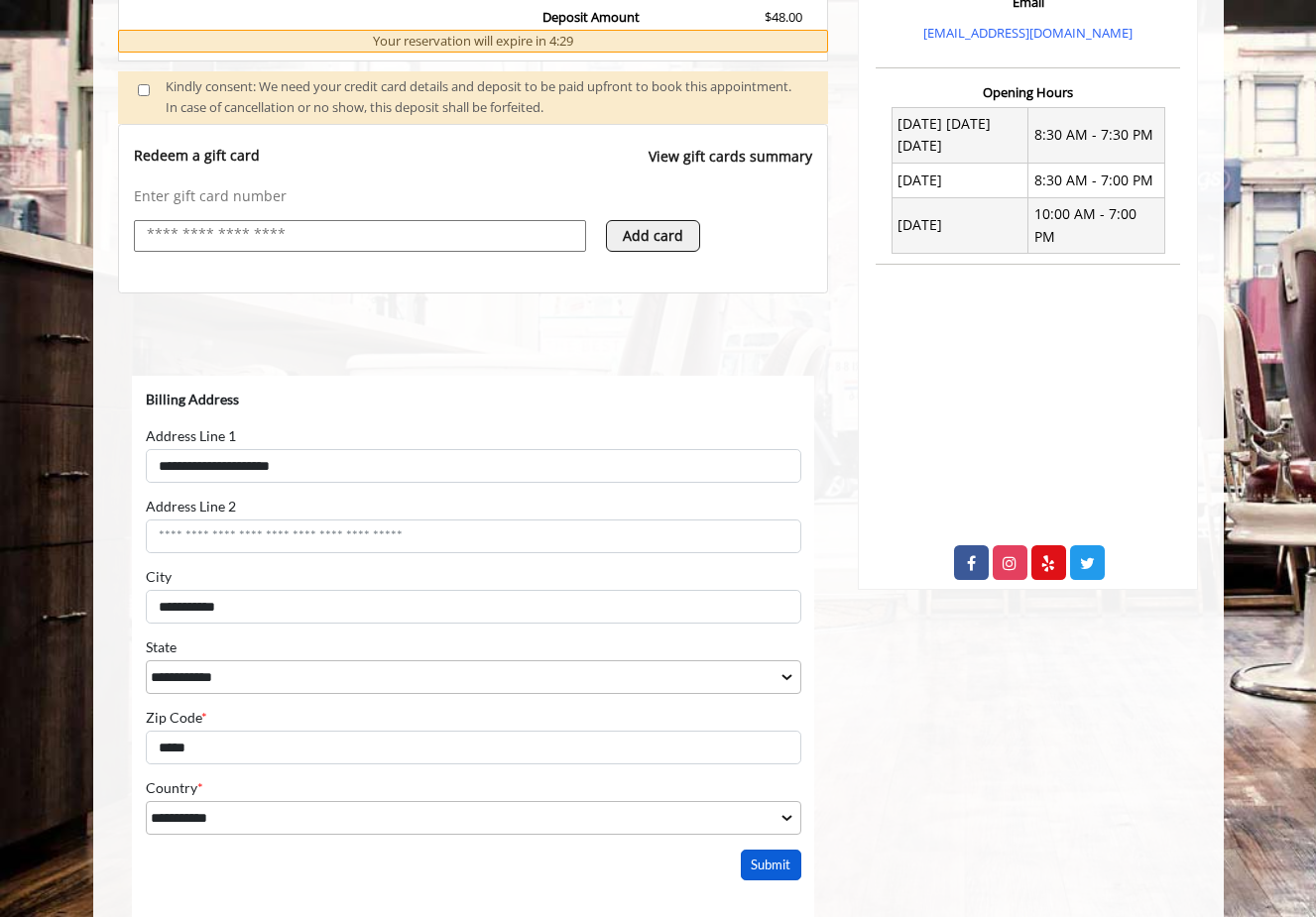 click on "Submit" at bounding box center [771, 863] 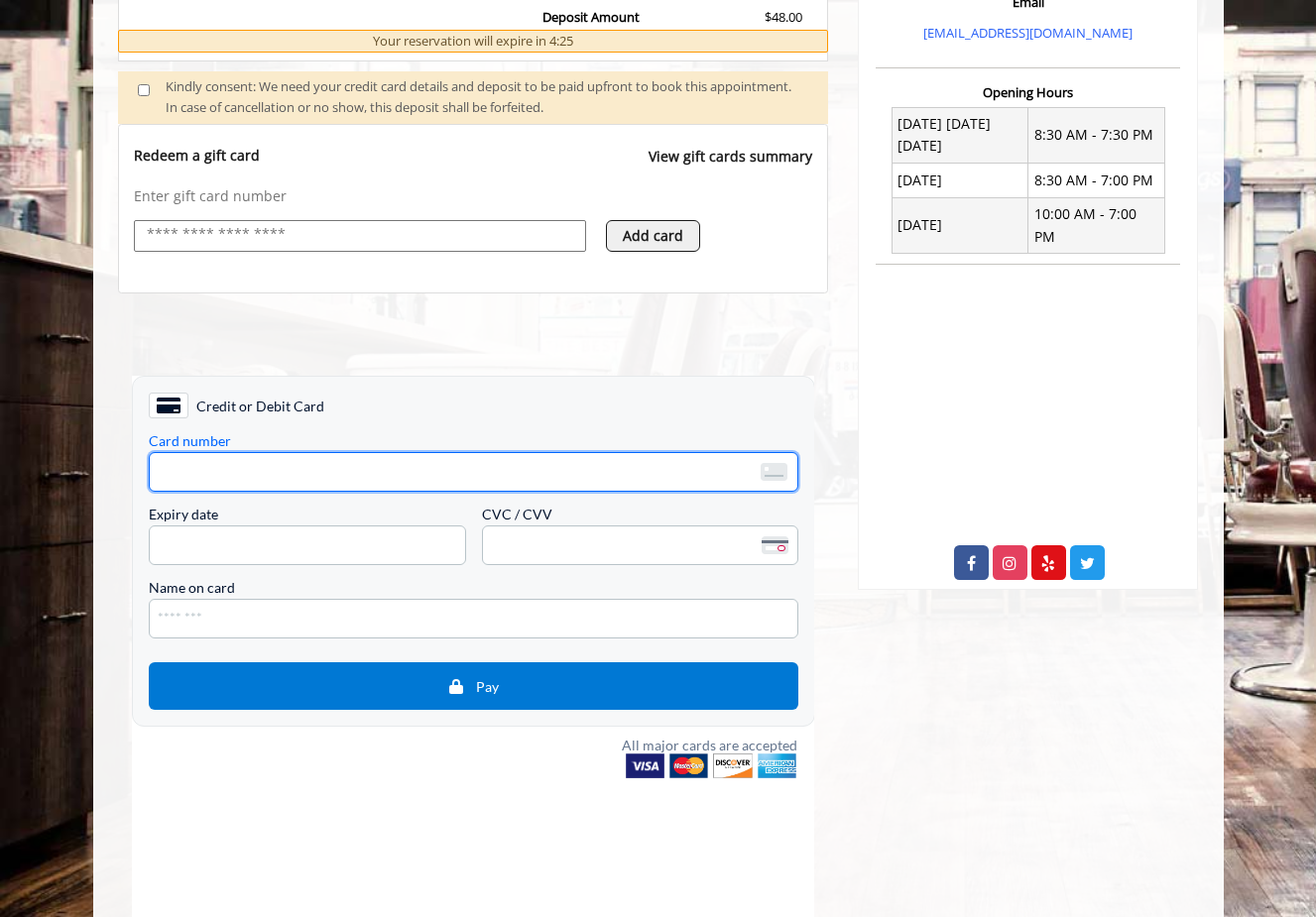 type on "**********" 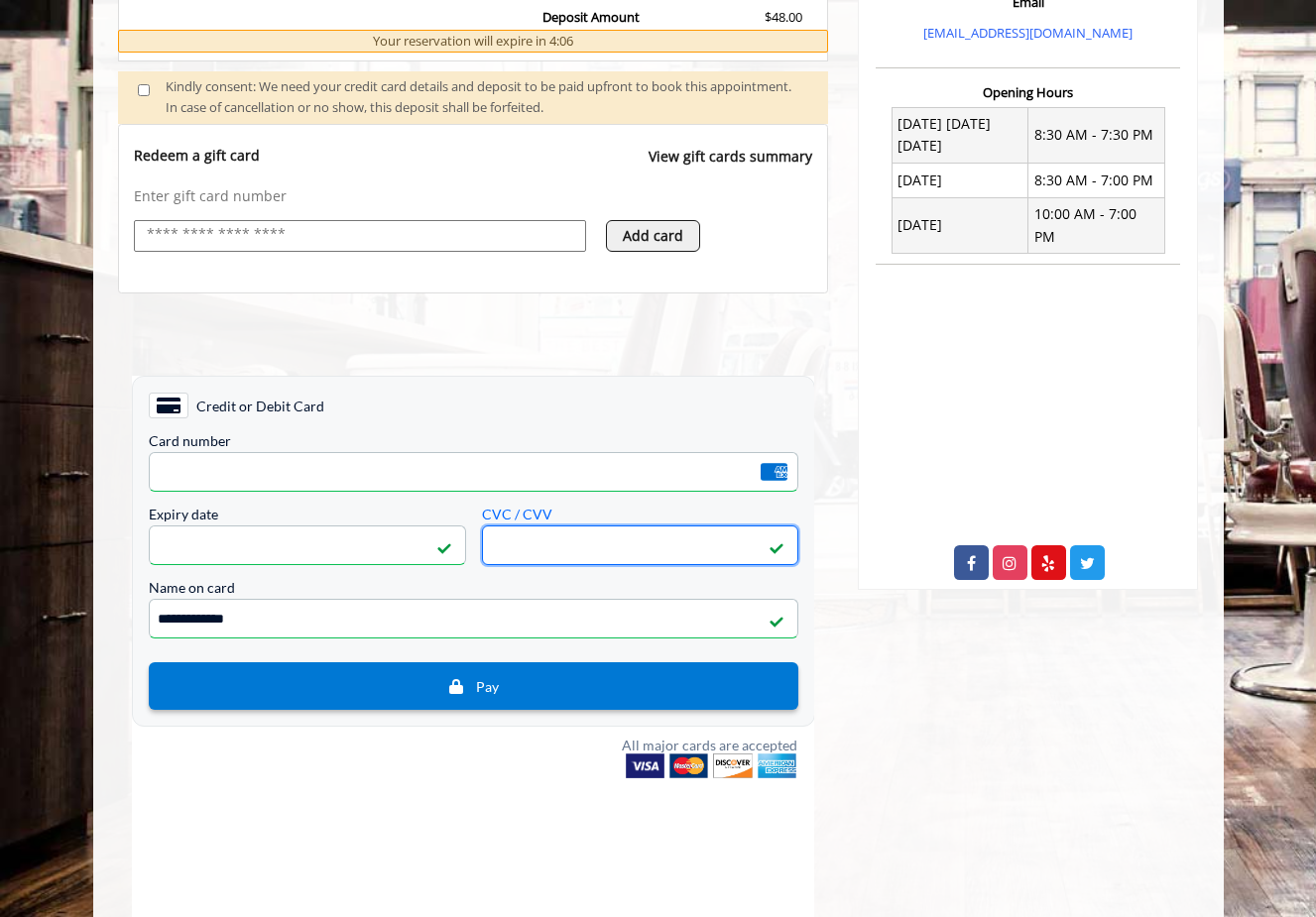click on "Pay" at bounding box center (472, 685) 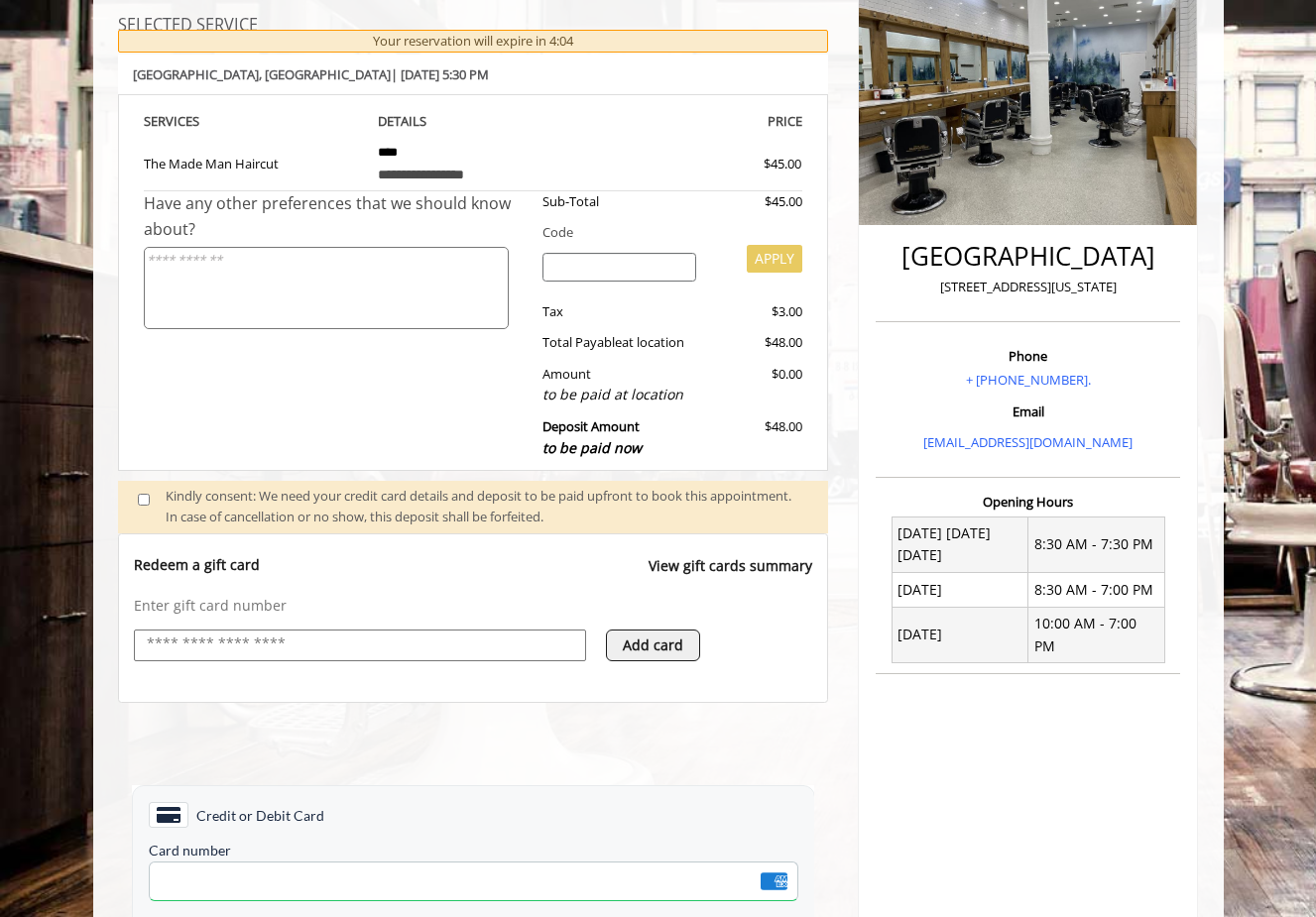 scroll, scrollTop: 199, scrollLeft: 0, axis: vertical 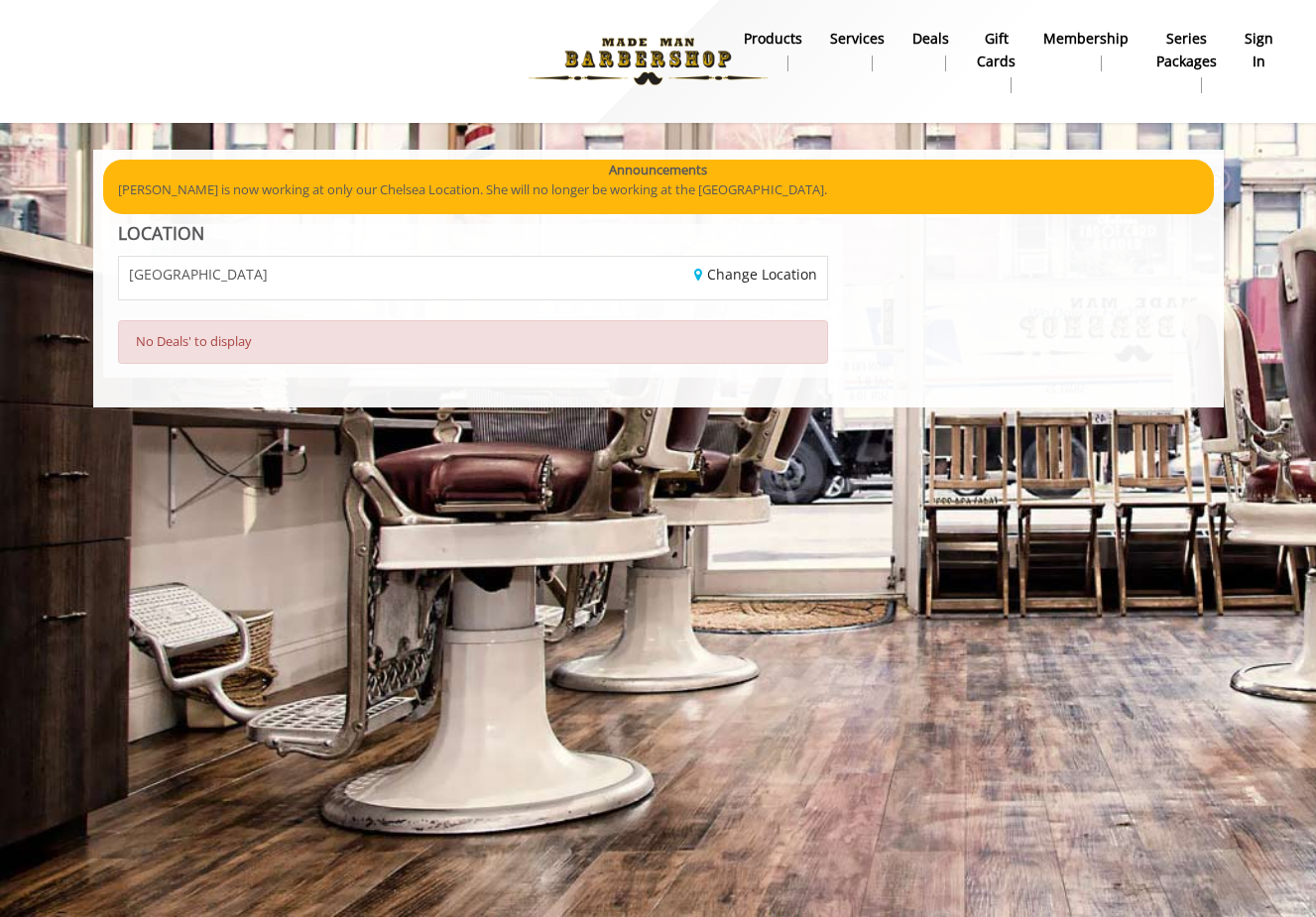 click on "[GEOGRAPHIC_DATA]" at bounding box center [198, 274] 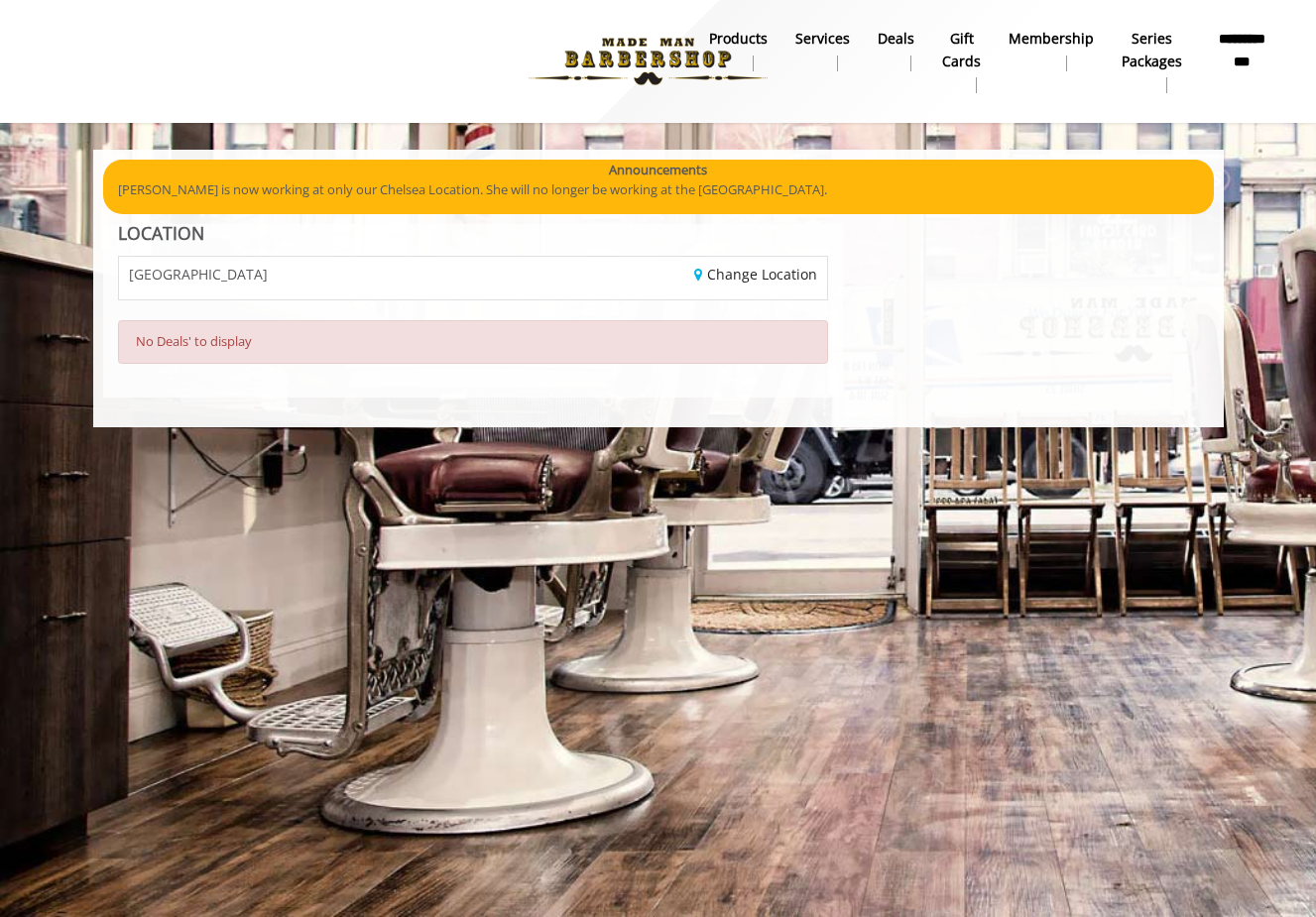 scroll, scrollTop: 0, scrollLeft: 0, axis: both 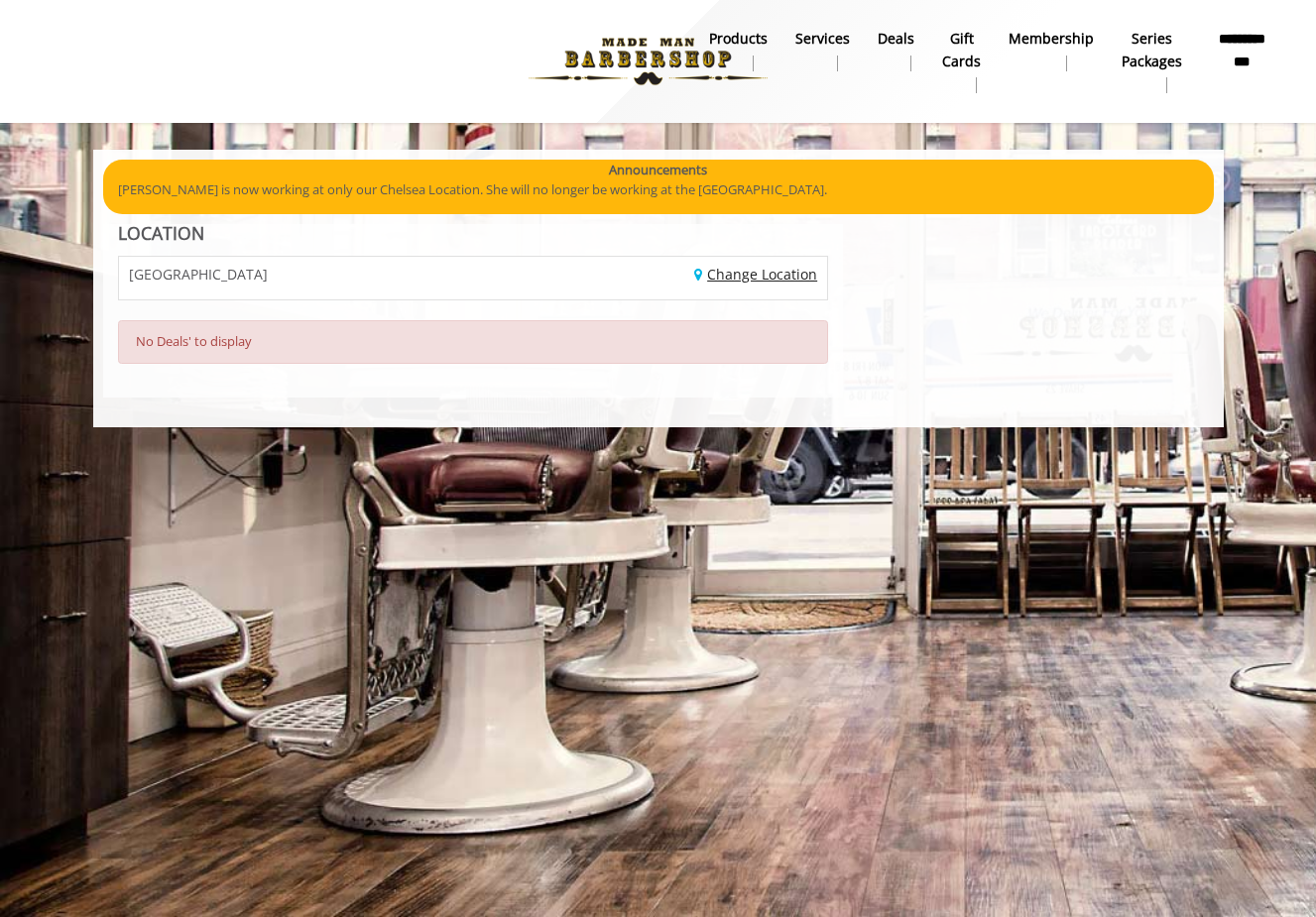 click on "Change  Location" at bounding box center (756, 274) 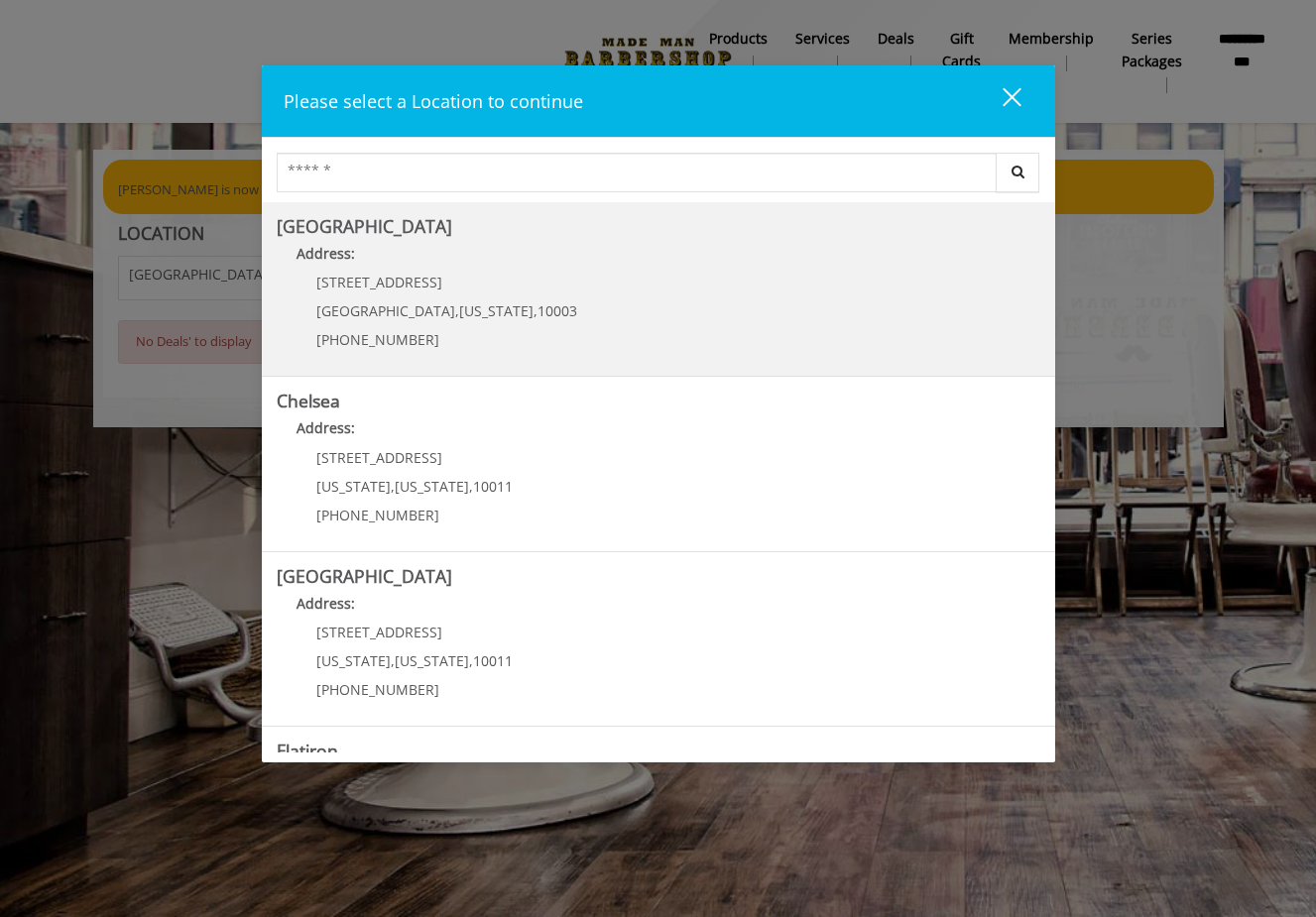 click on "Greenwich Village Address: 60 E 8th St Manhattan ,  New York ,  10003 (212) 598-1840" at bounding box center (658, 289) 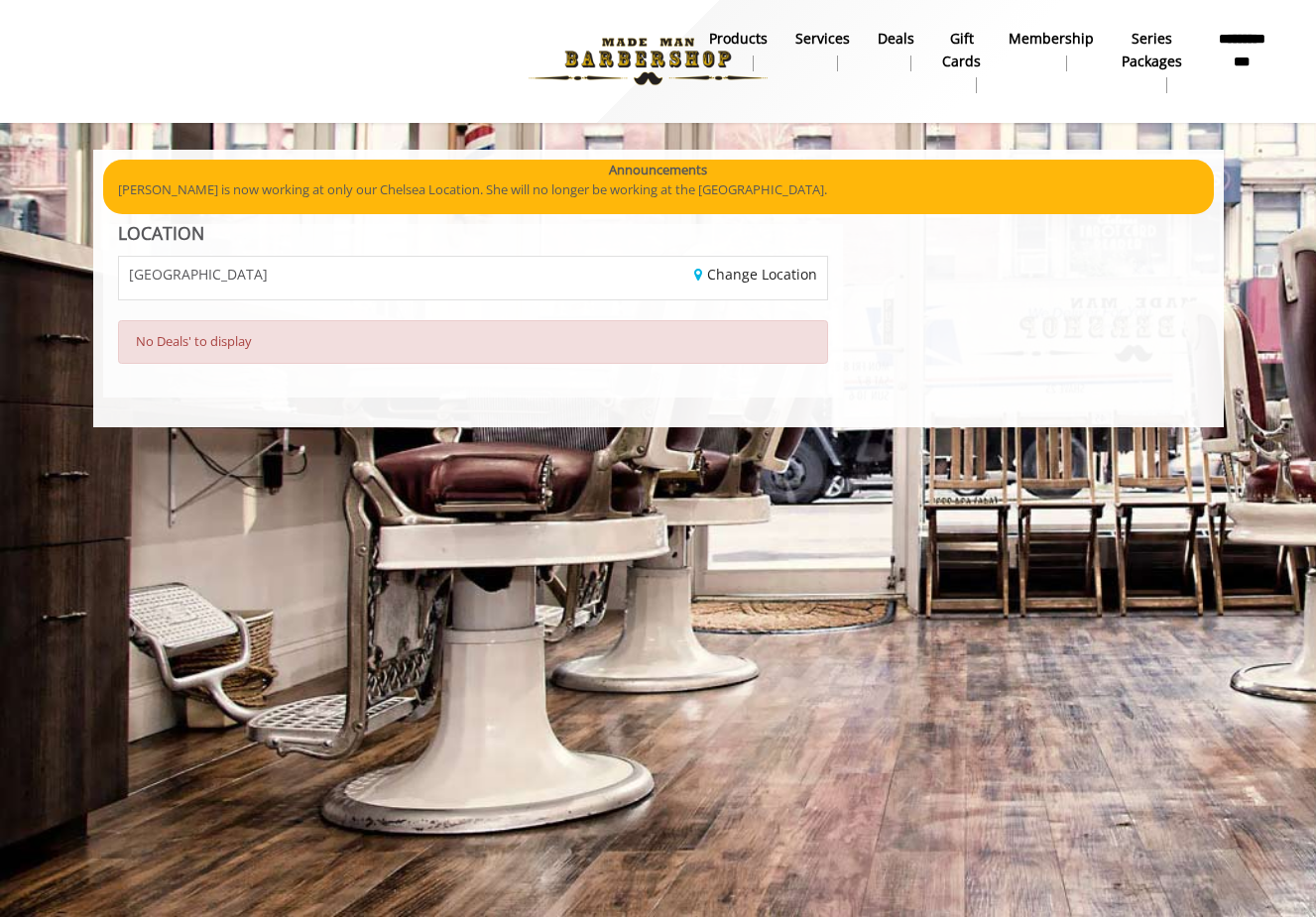 click on "Change  Location" at bounding box center [658, 278] 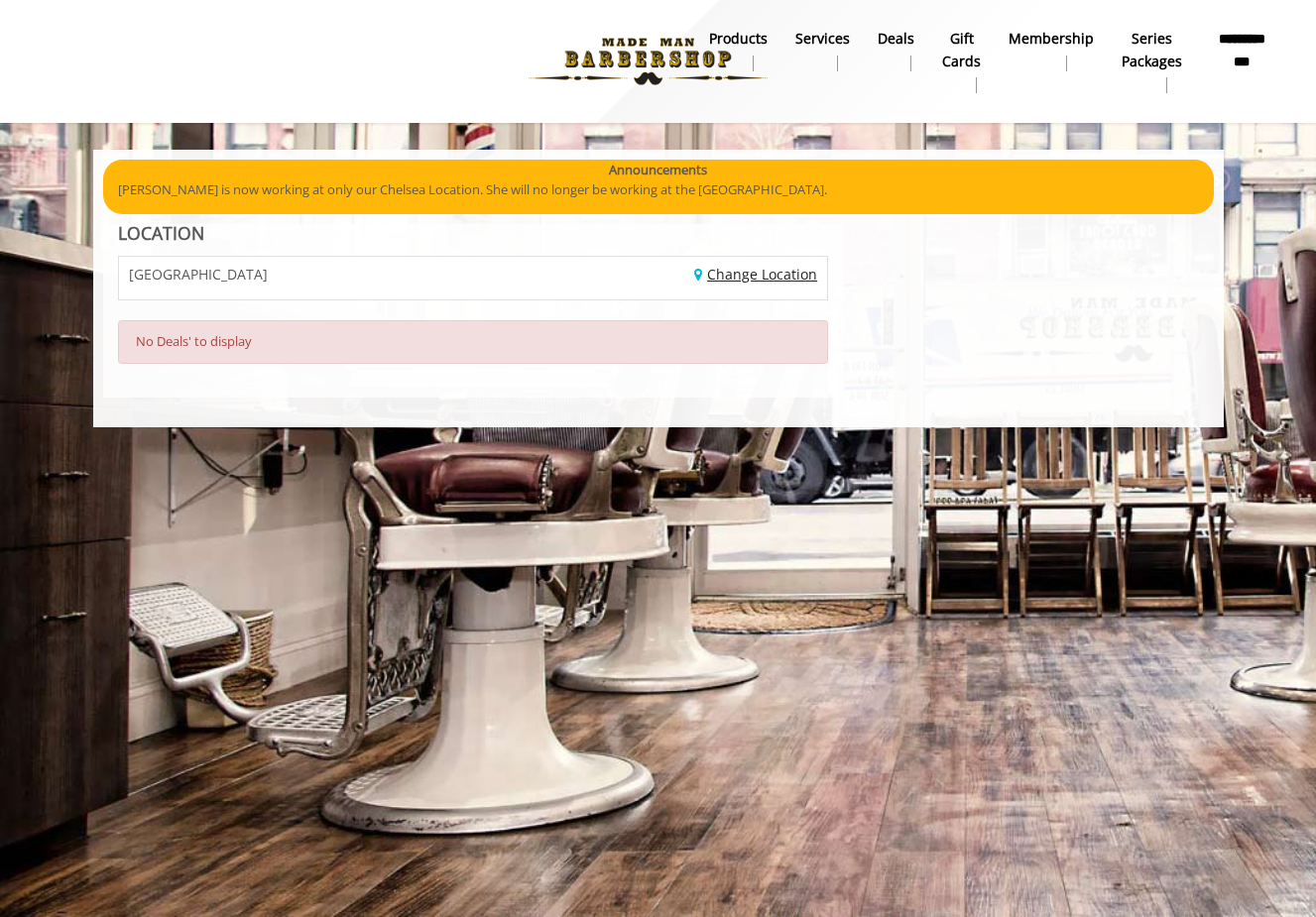 click on "Change  Location" at bounding box center (756, 274) 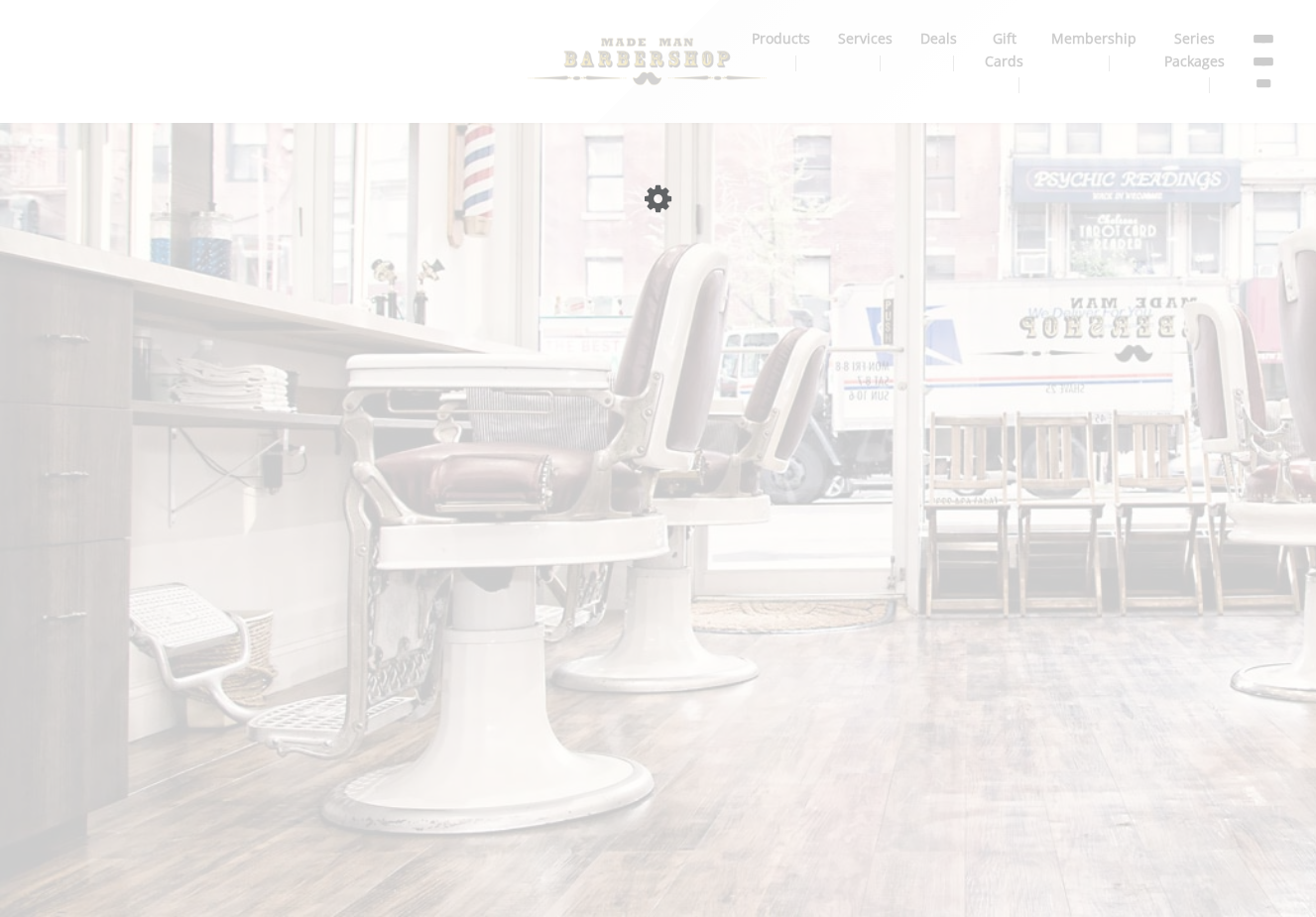 scroll, scrollTop: 0, scrollLeft: 0, axis: both 